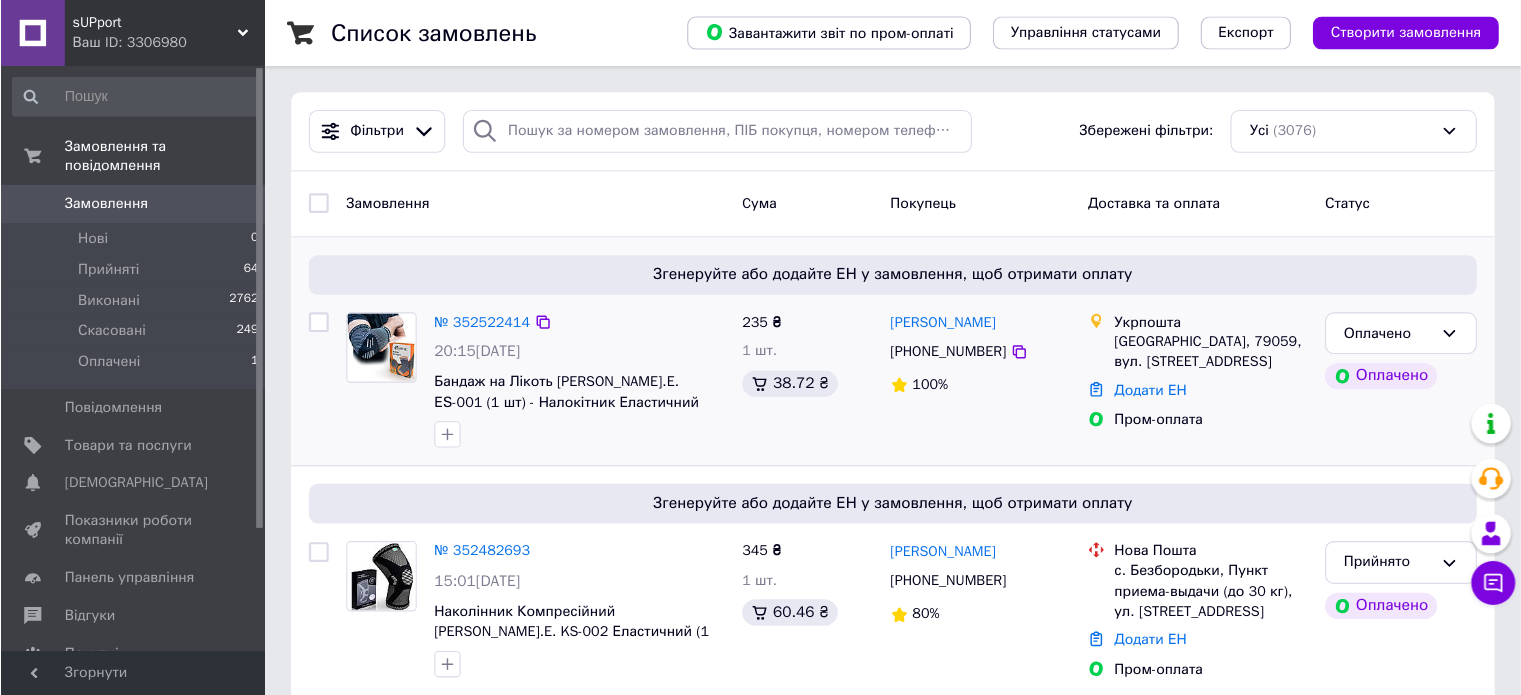 scroll, scrollTop: 0, scrollLeft: 0, axis: both 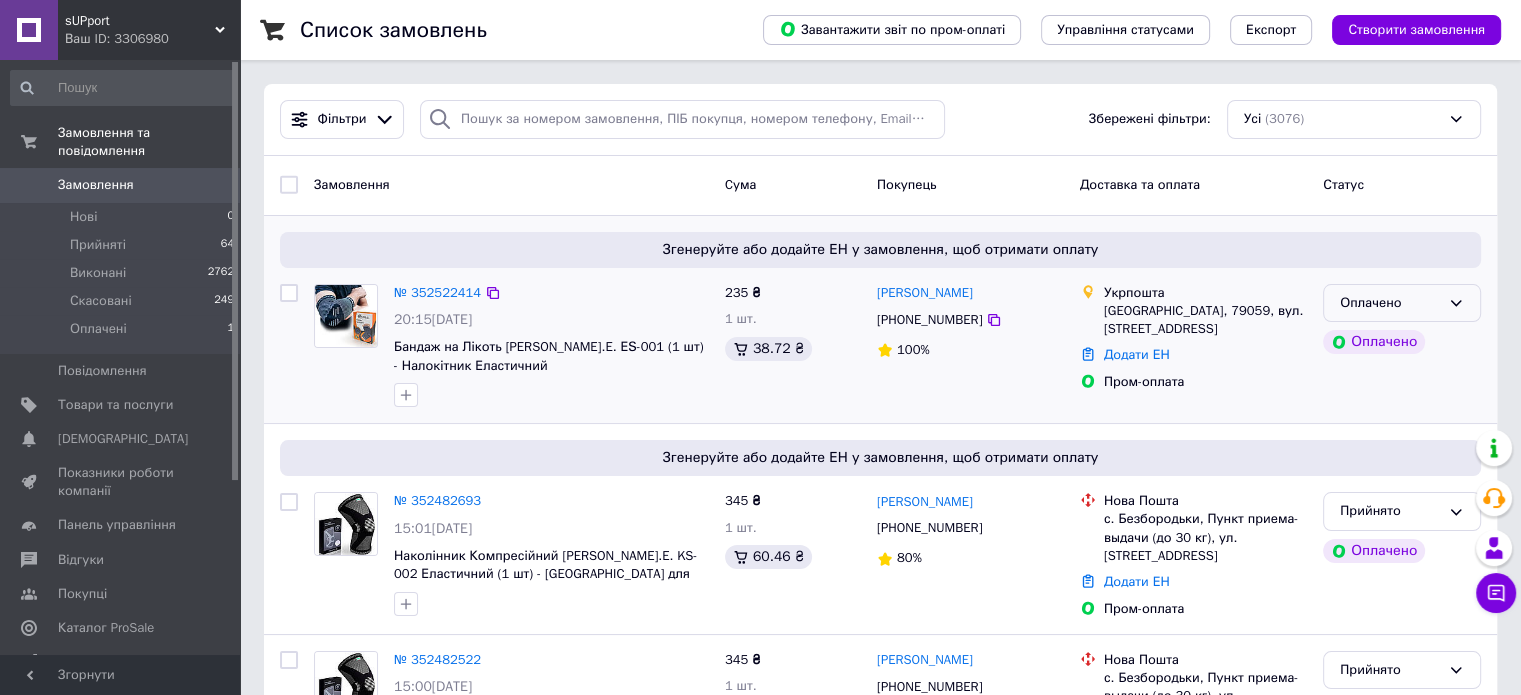 click on "Оплачено" at bounding box center [1390, 303] 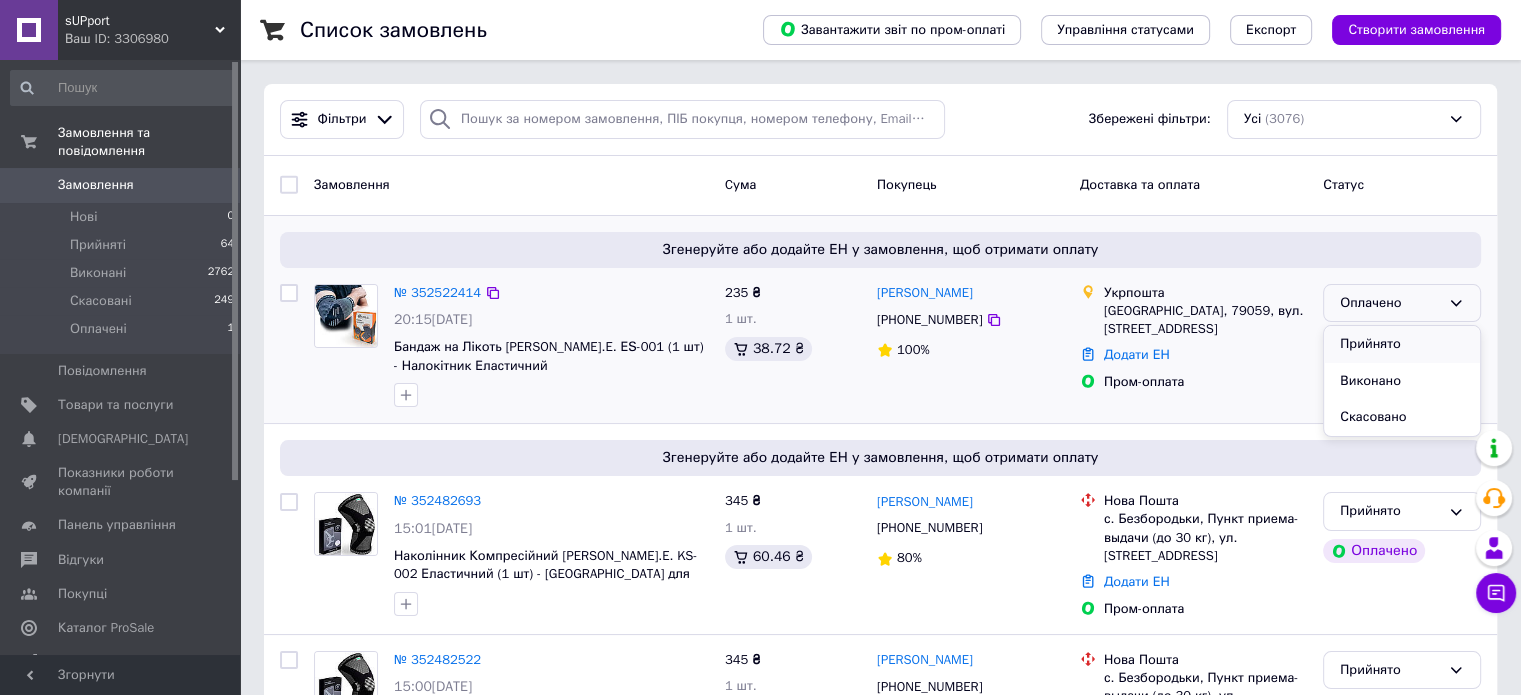 click on "Прийнято" at bounding box center (1402, 344) 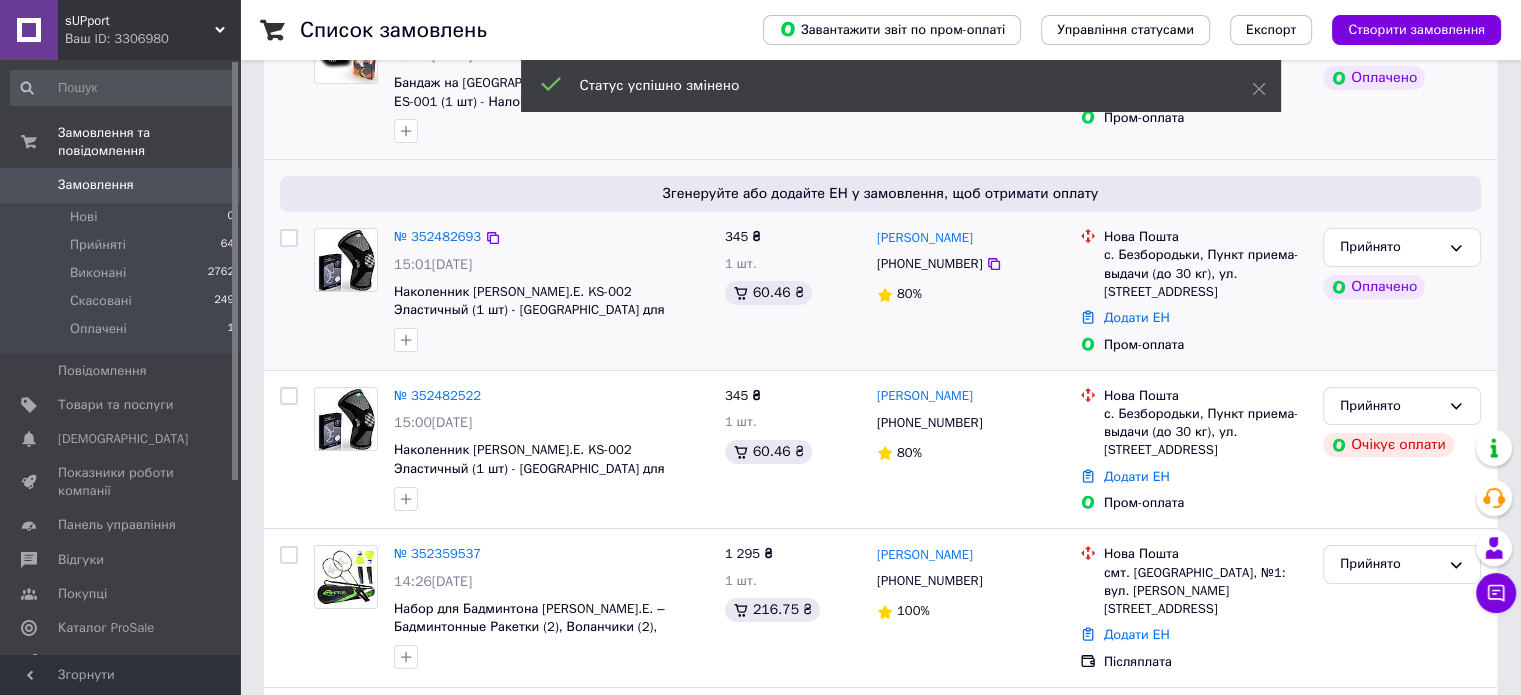 scroll, scrollTop: 300, scrollLeft: 0, axis: vertical 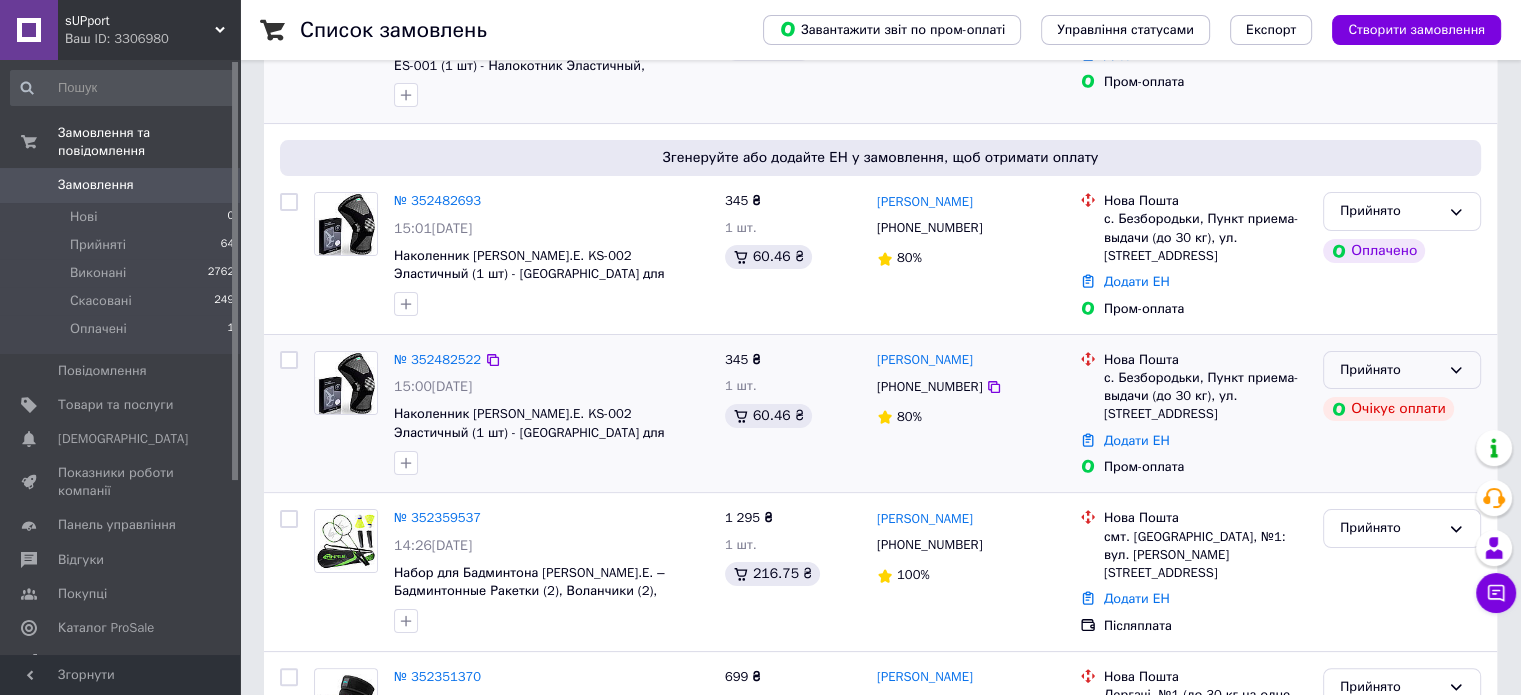 click on "Прийнято" at bounding box center (1390, 370) 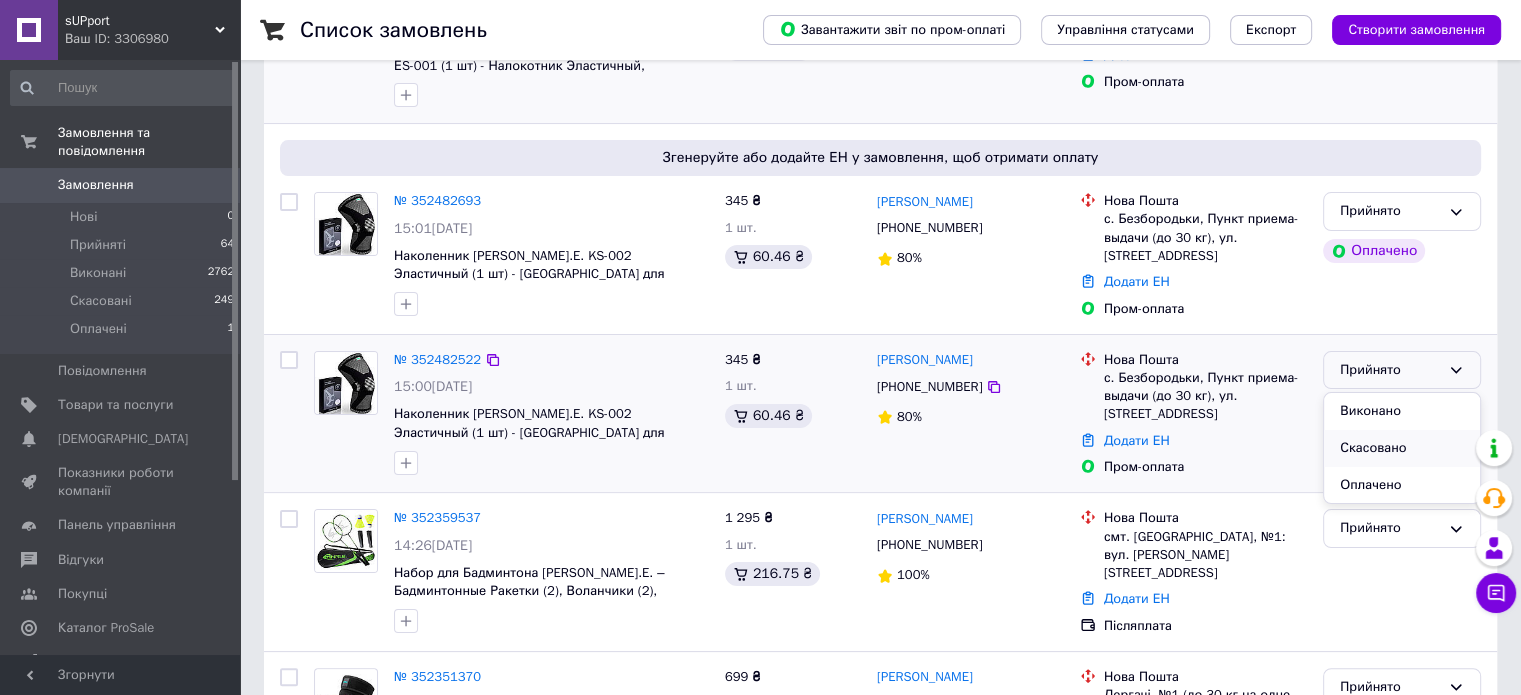 click on "Скасовано" at bounding box center (1402, 448) 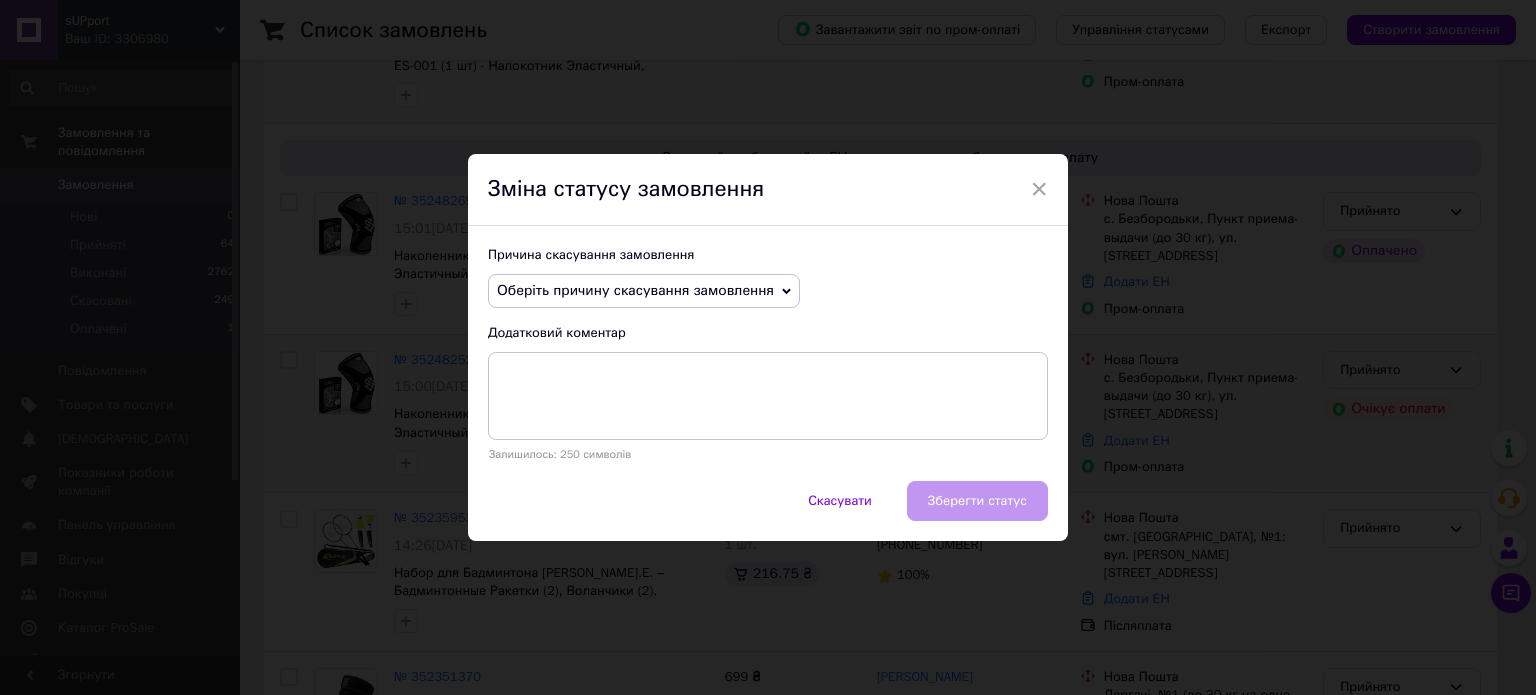 click on "Оберіть причину скасування замовлення" at bounding box center [635, 290] 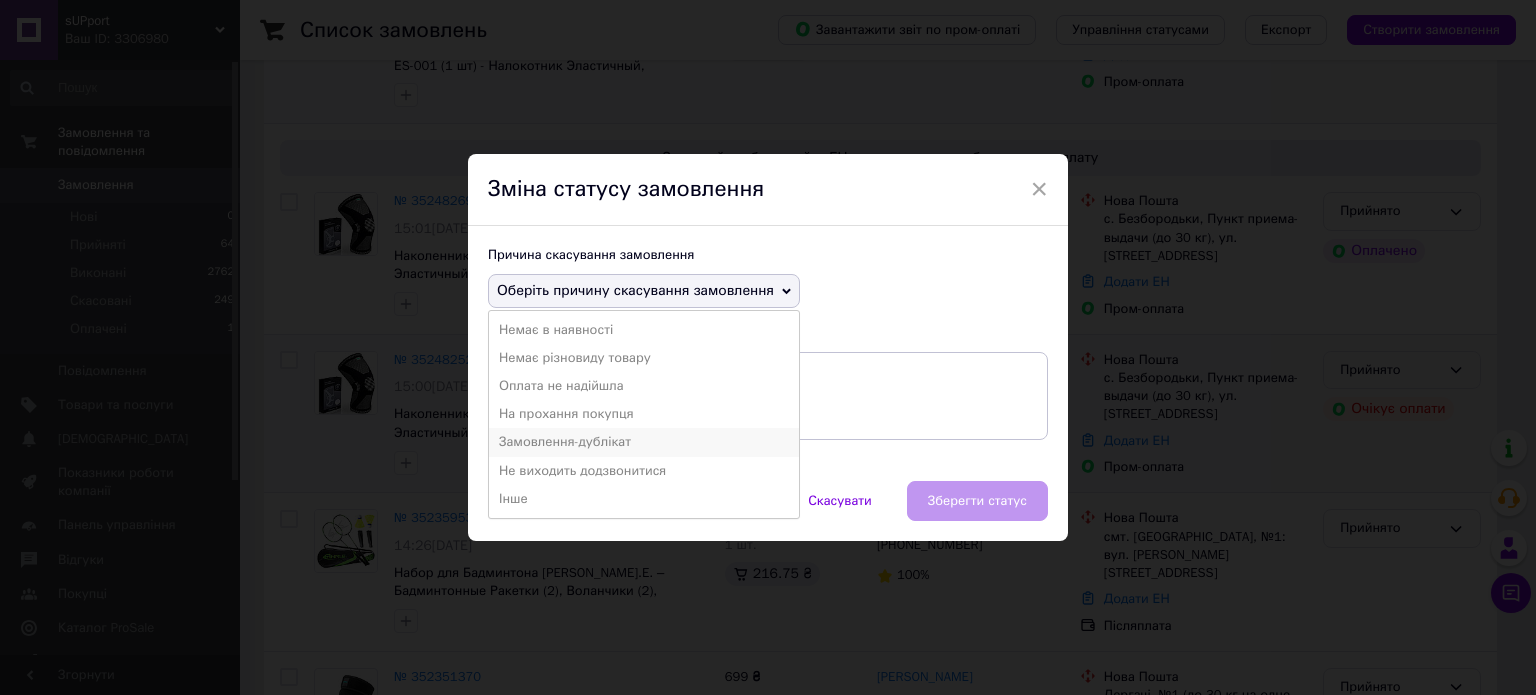 click on "Замовлення-дублікат" at bounding box center [644, 442] 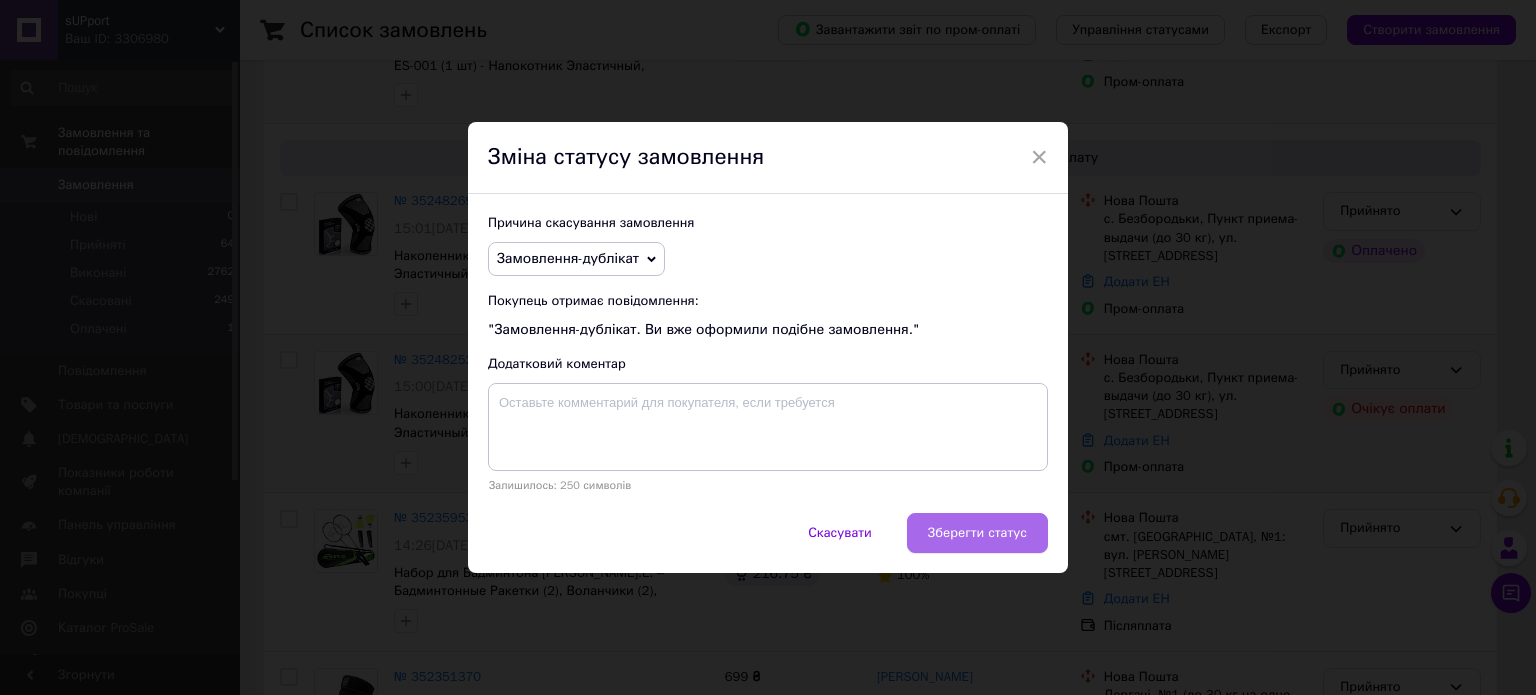 click on "Зберегти статус" at bounding box center [977, 533] 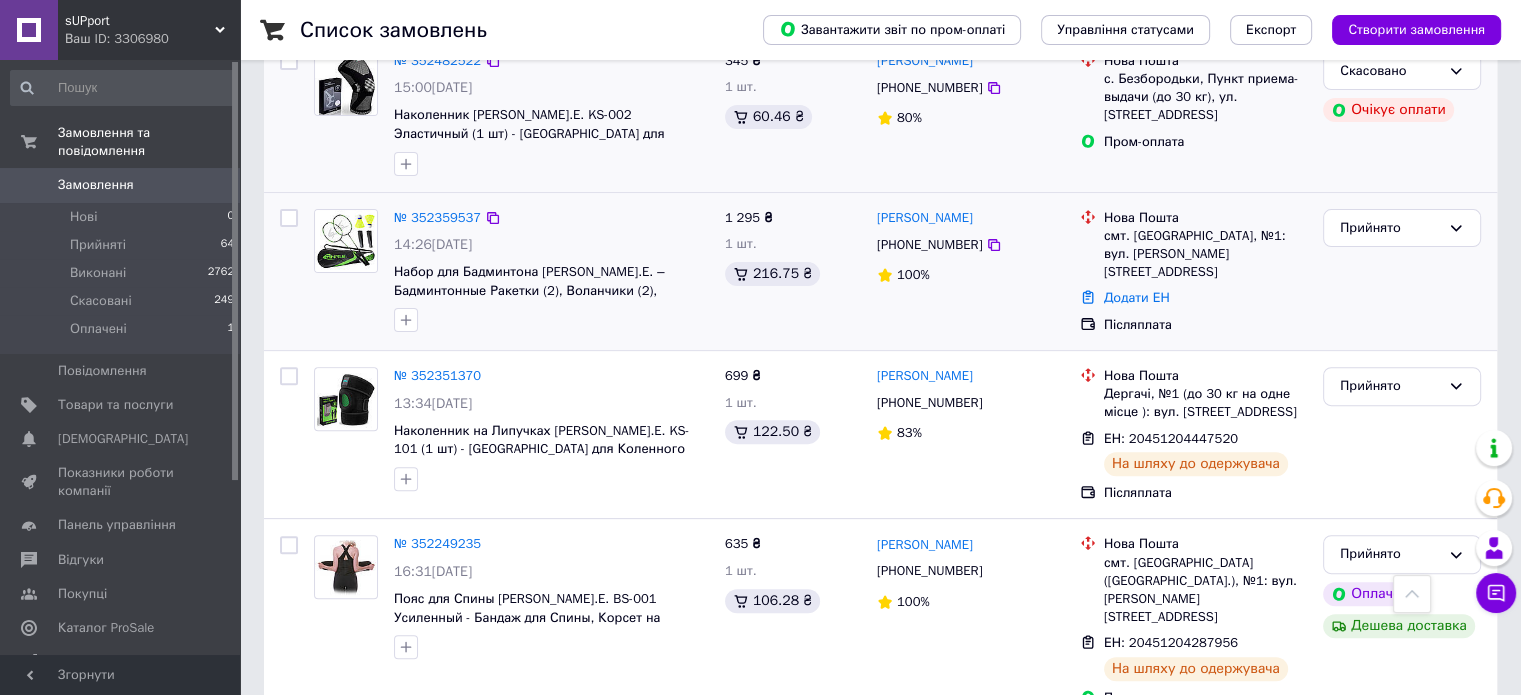 scroll, scrollTop: 600, scrollLeft: 0, axis: vertical 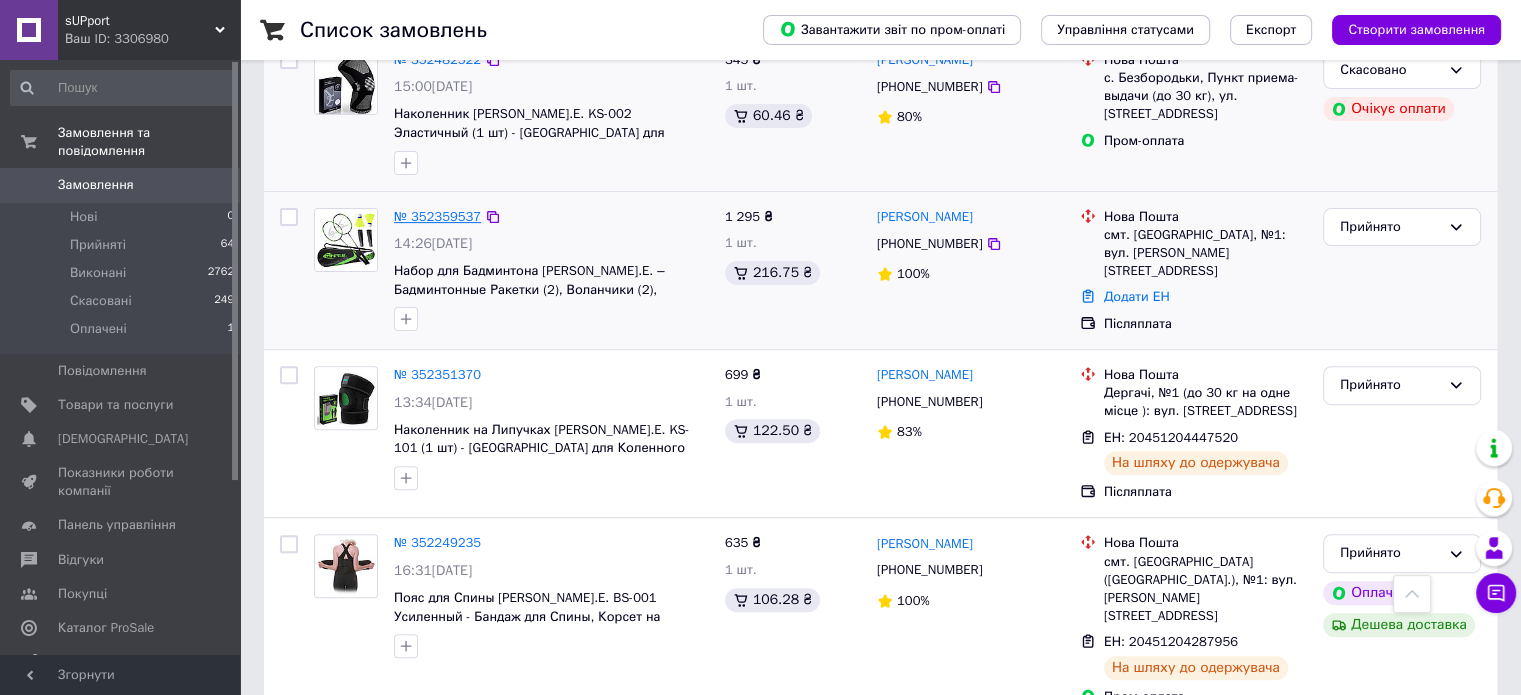 click on "№ 352359537" at bounding box center (437, 216) 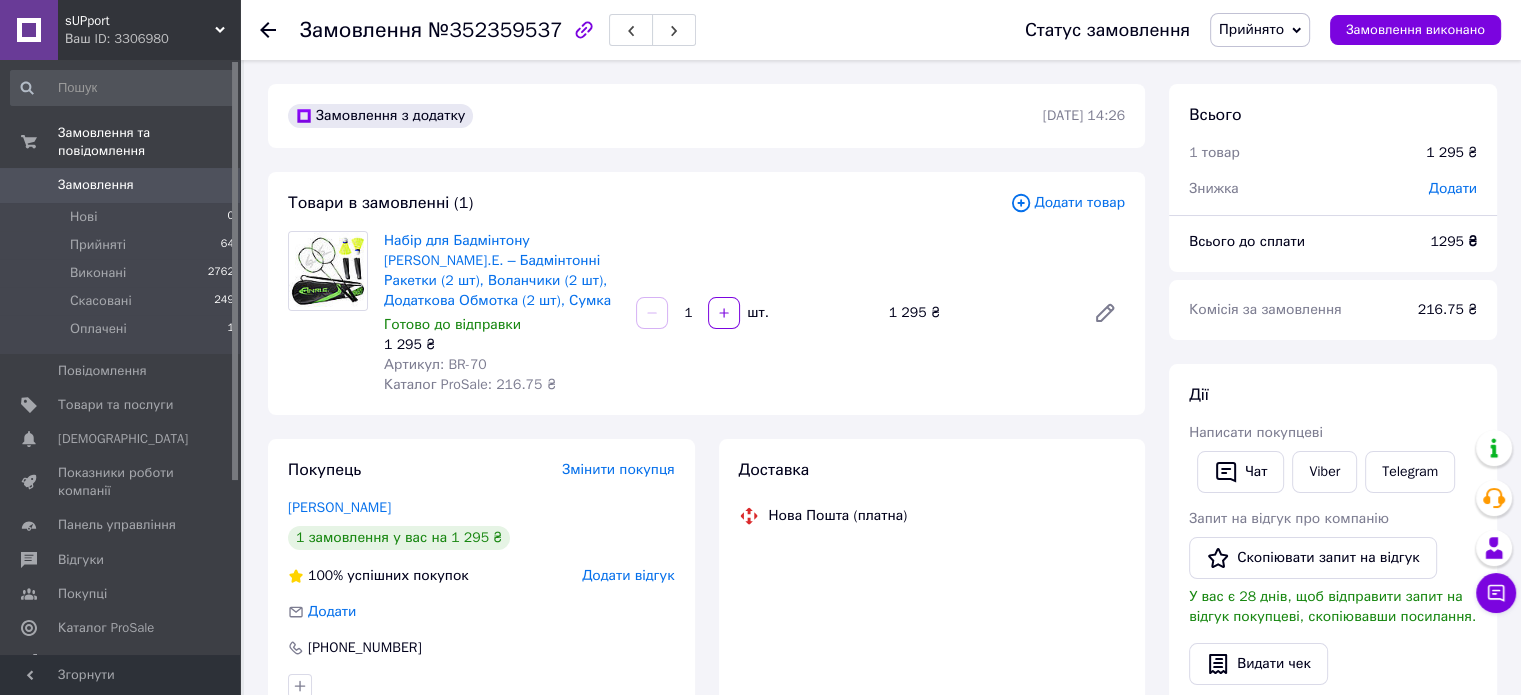 scroll, scrollTop: 0, scrollLeft: 0, axis: both 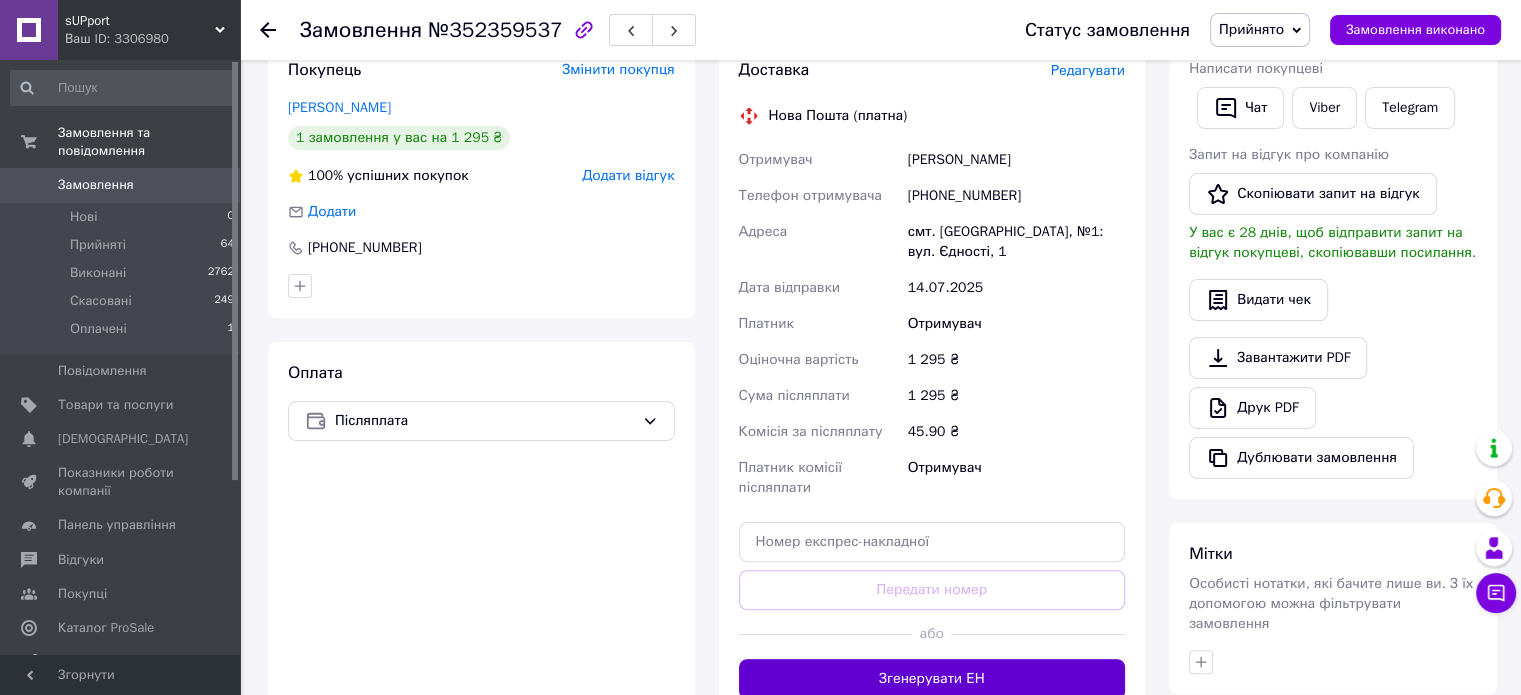 click on "Згенерувати ЕН" at bounding box center (932, 679) 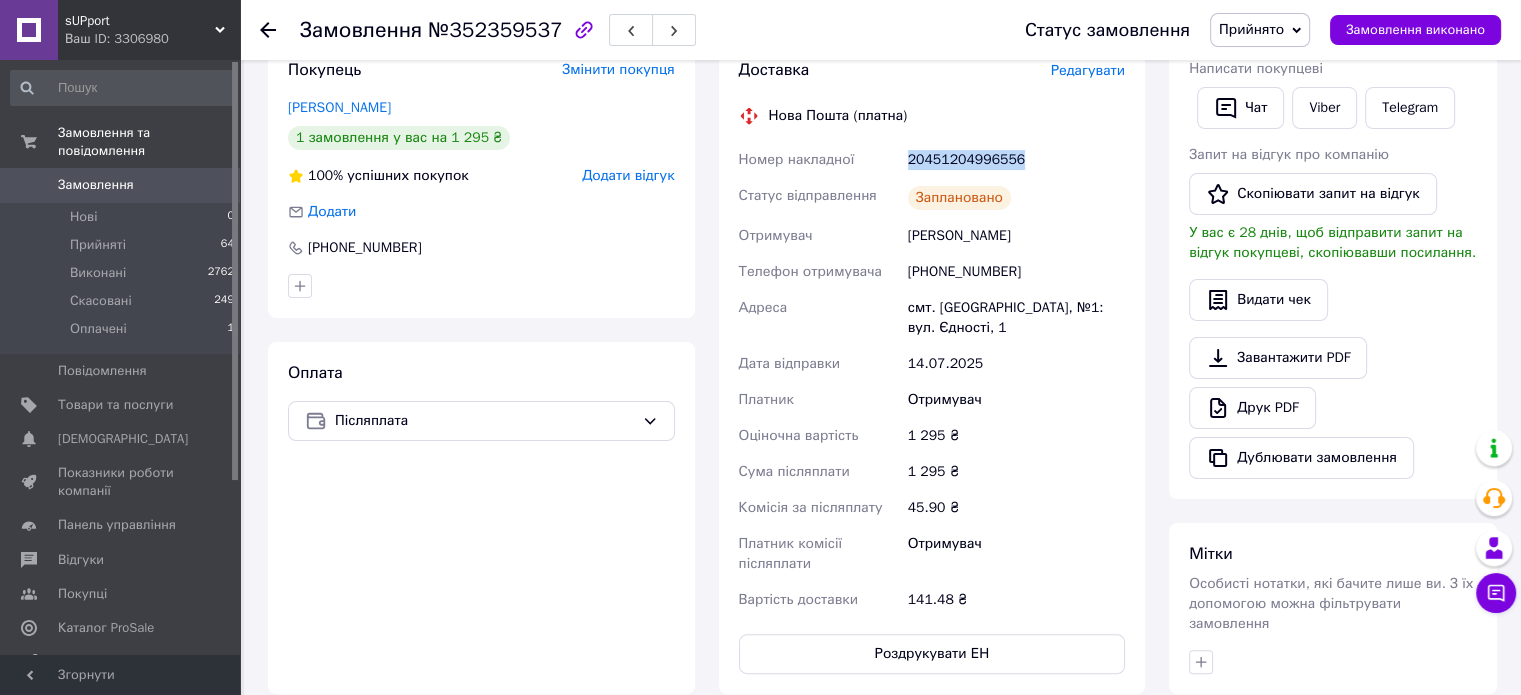 drag, startPoint x: 1032, startPoint y: 100, endPoint x: 910, endPoint y: 106, distance: 122.14745 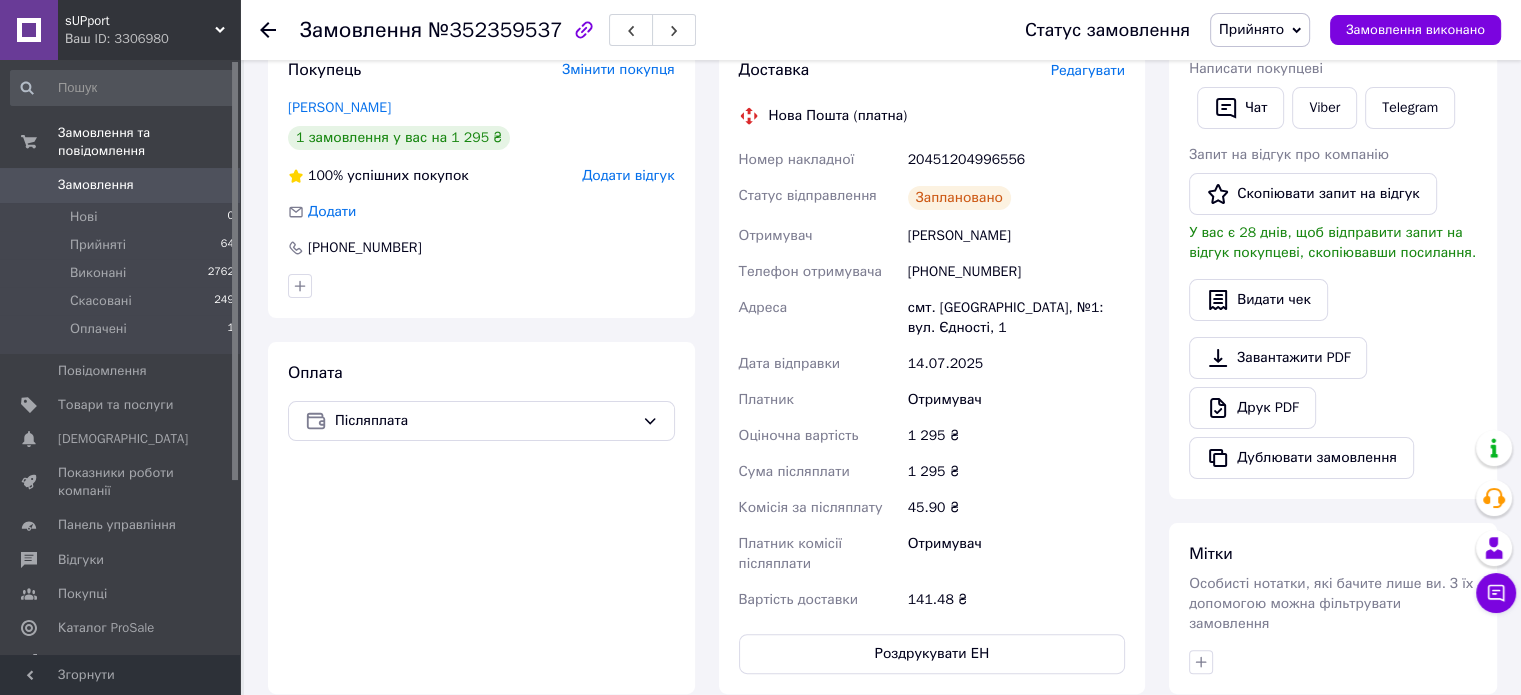 click on "Мітки Особисті нотатки, які бачите лише ви. З їх допомогою можна фільтрувати замовлення" at bounding box center (1333, 608) 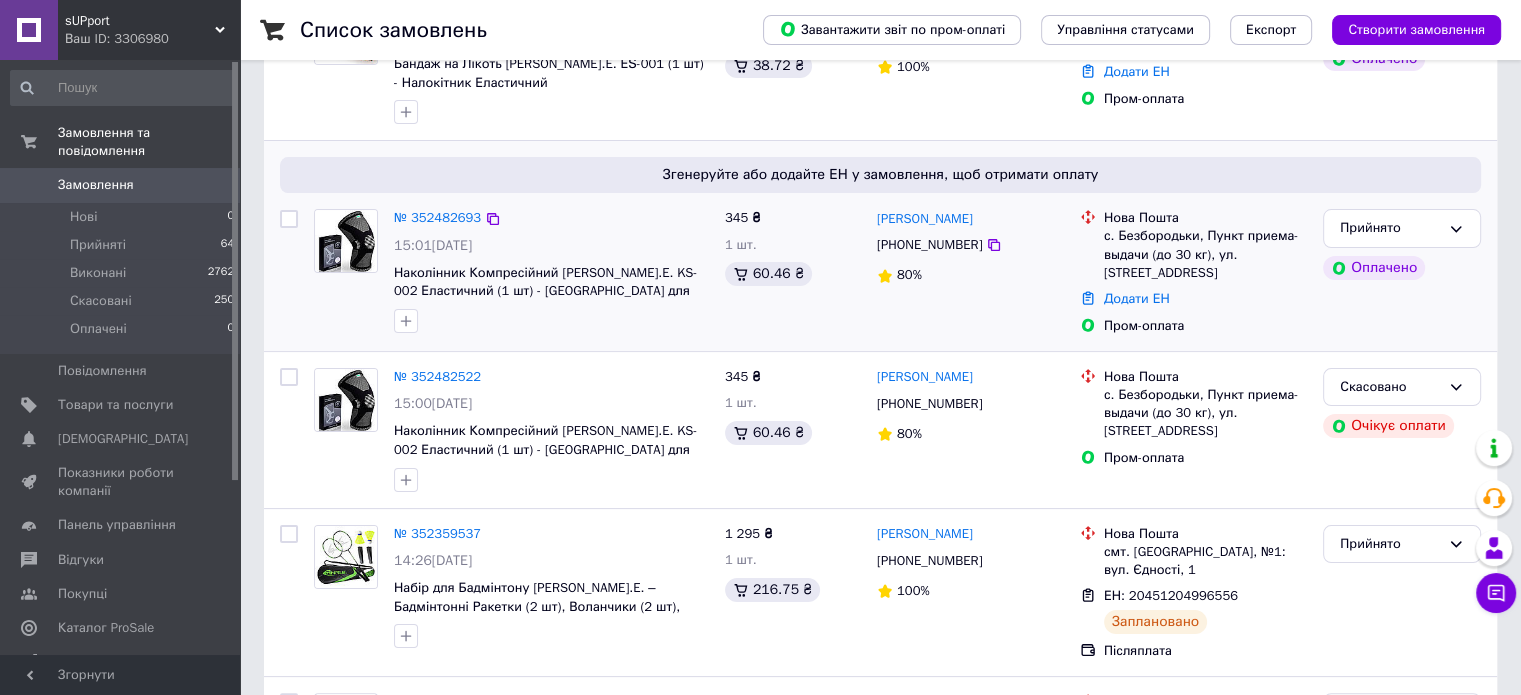 scroll, scrollTop: 300, scrollLeft: 0, axis: vertical 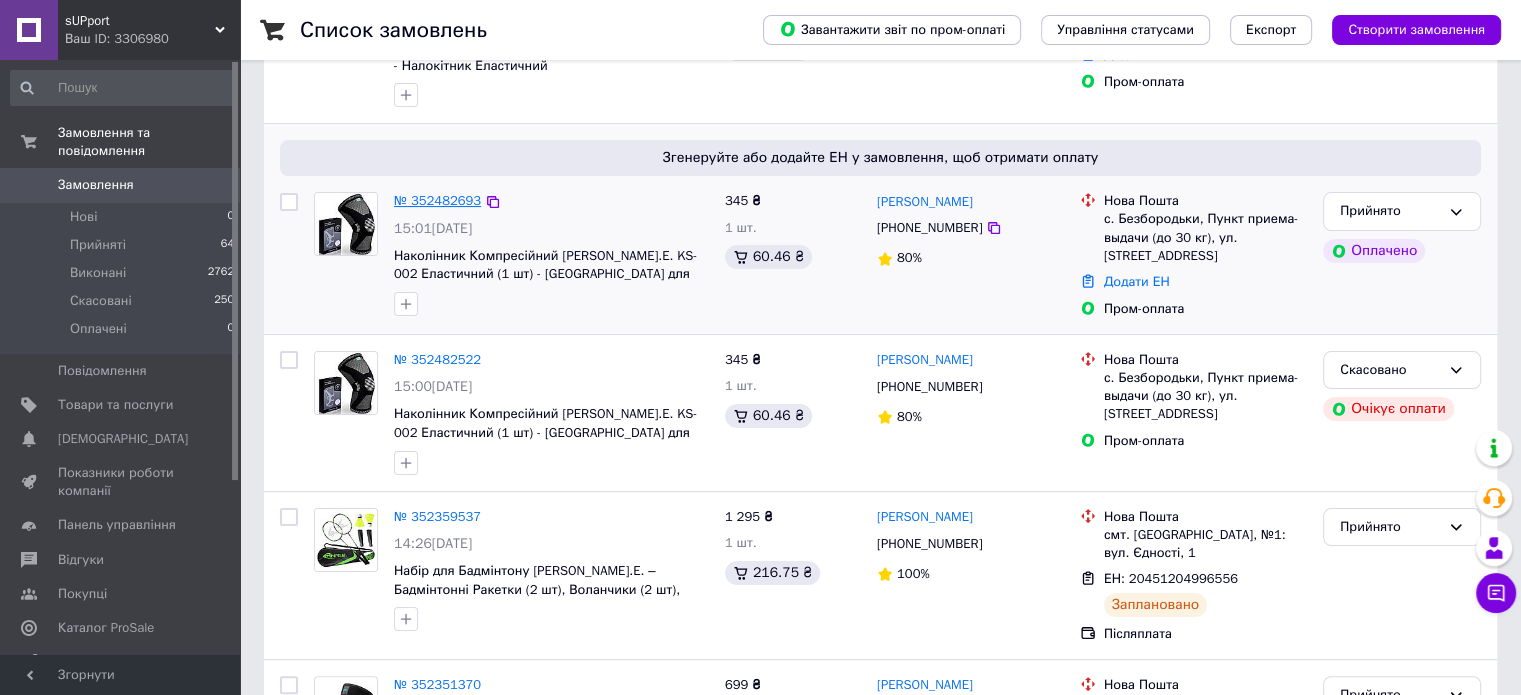 click on "№ 352482693" at bounding box center (437, 200) 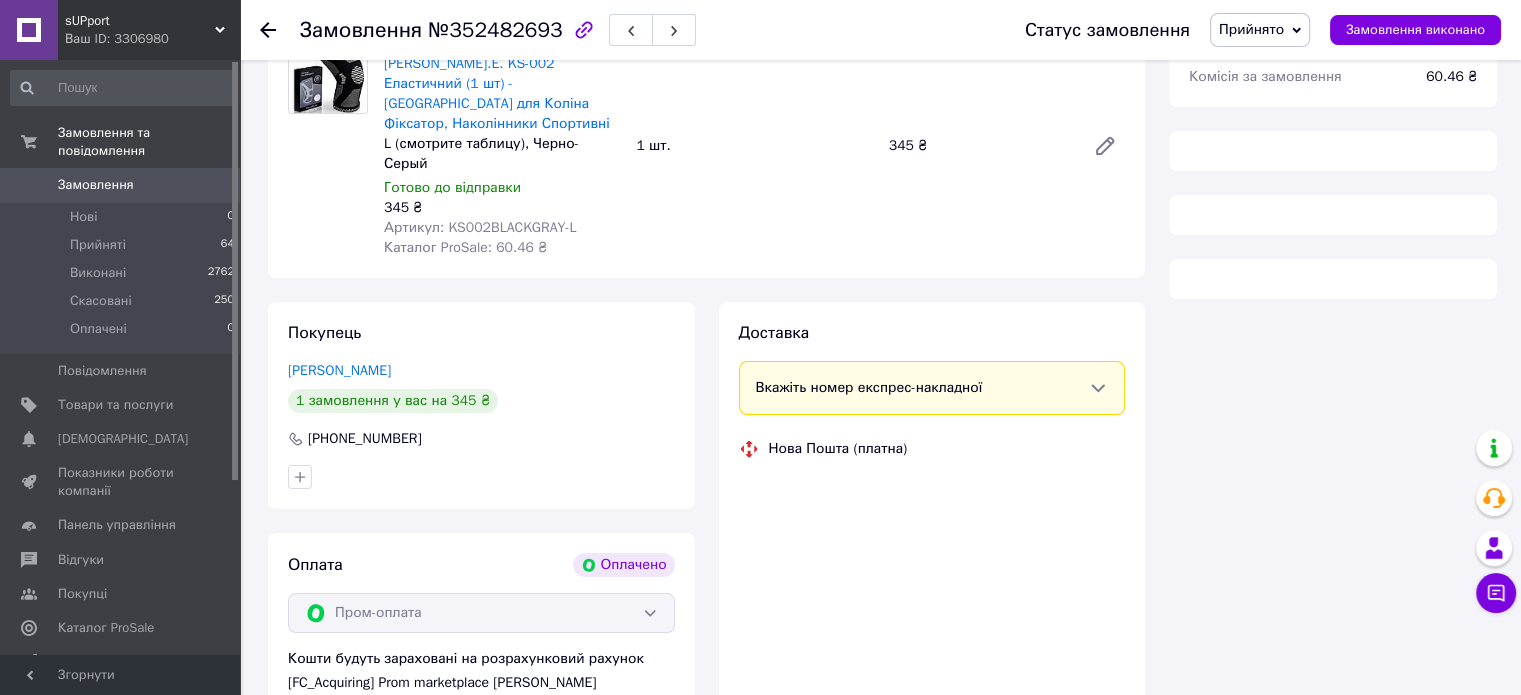scroll, scrollTop: 300, scrollLeft: 0, axis: vertical 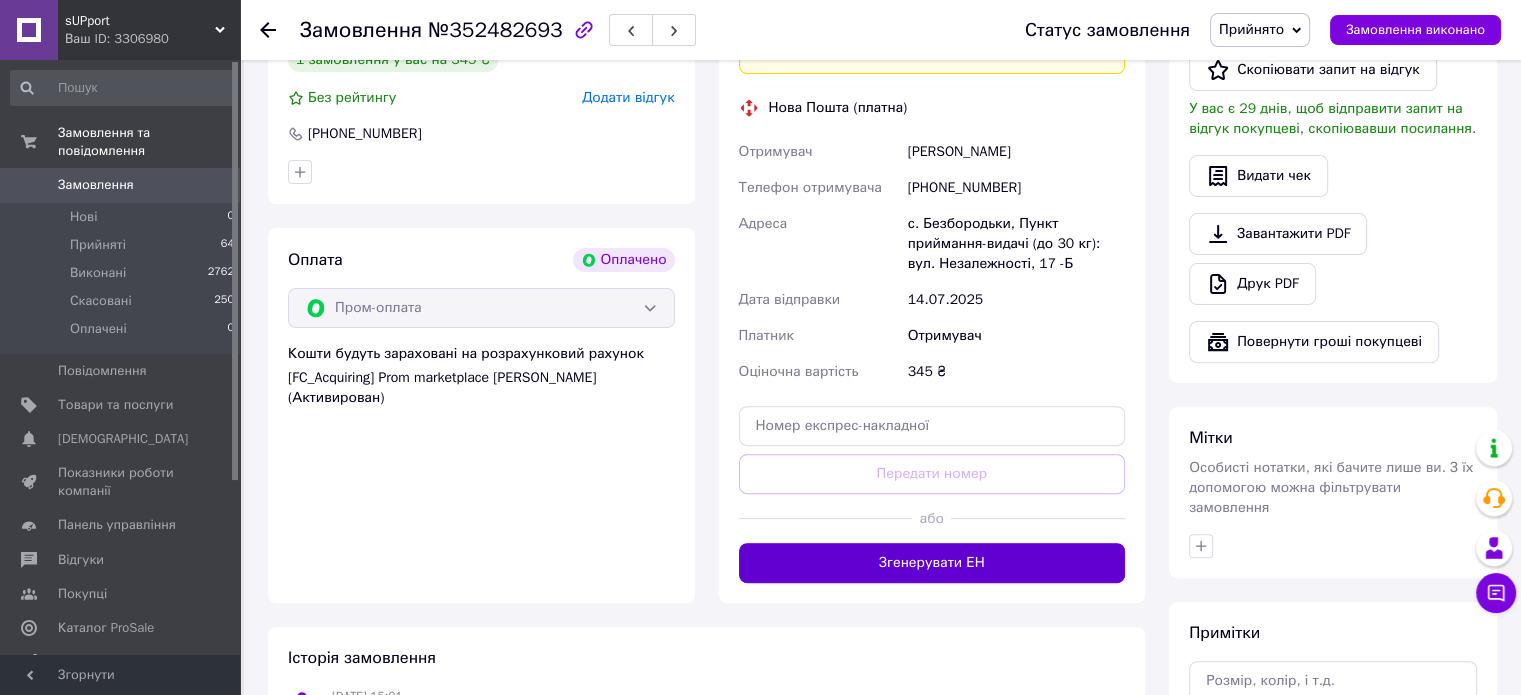 click on "Згенерувати ЕН" at bounding box center (932, 563) 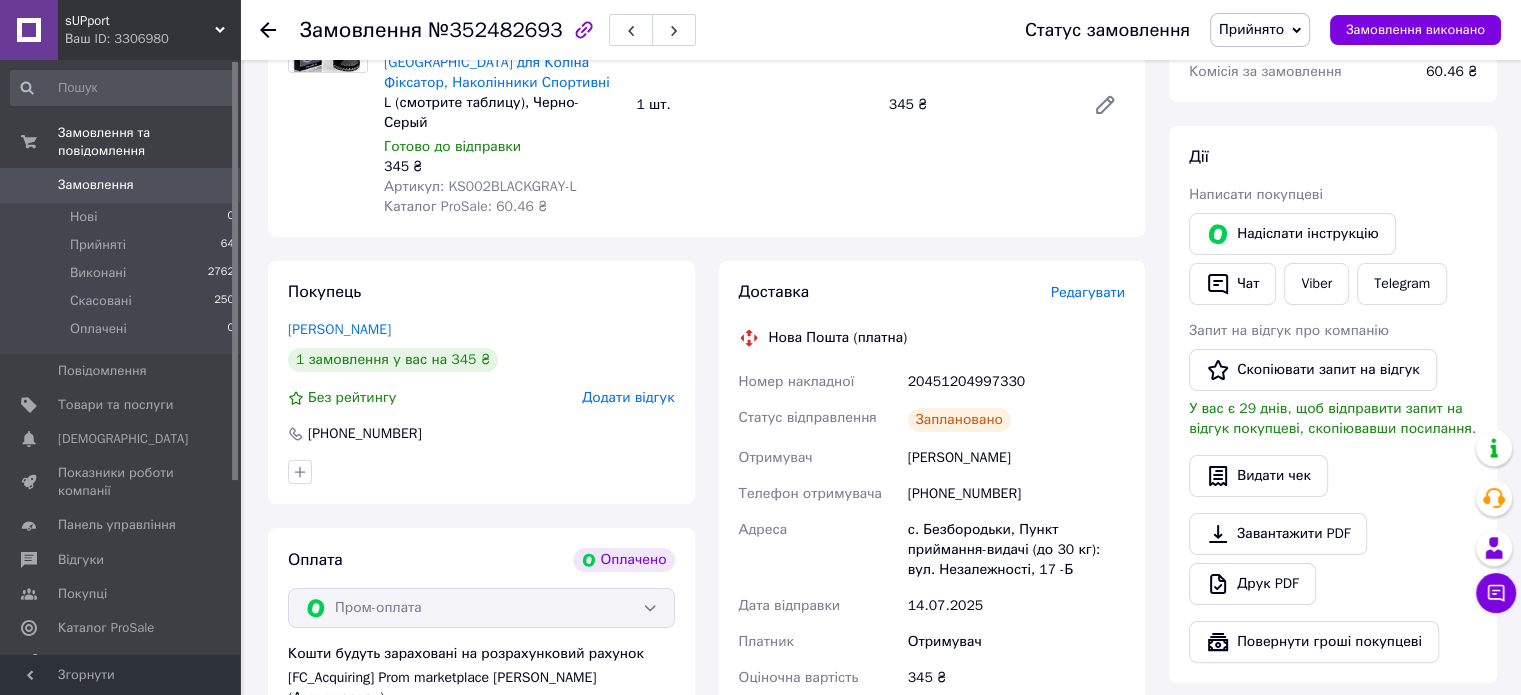 scroll, scrollTop: 300, scrollLeft: 0, axis: vertical 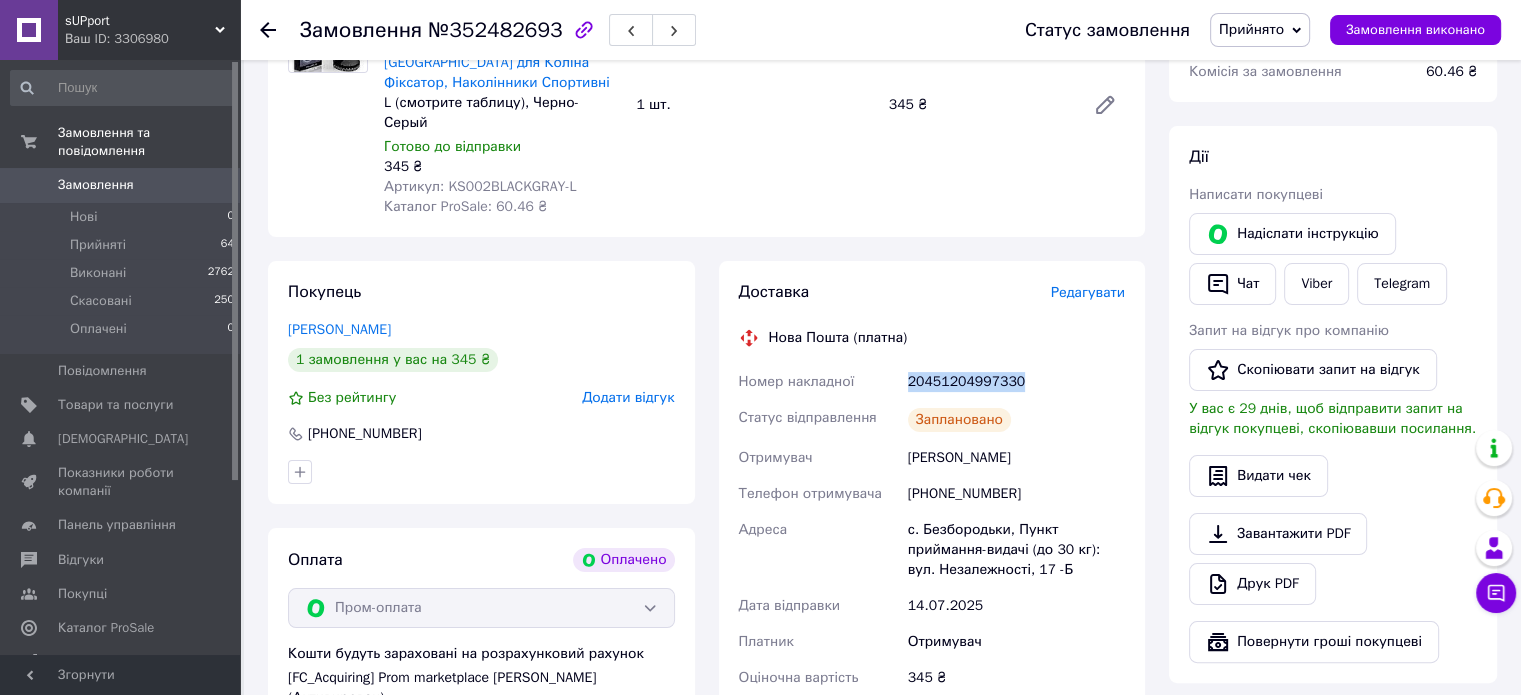 drag, startPoint x: 1035, startPoint y: 271, endPoint x: 904, endPoint y: 280, distance: 131.30879 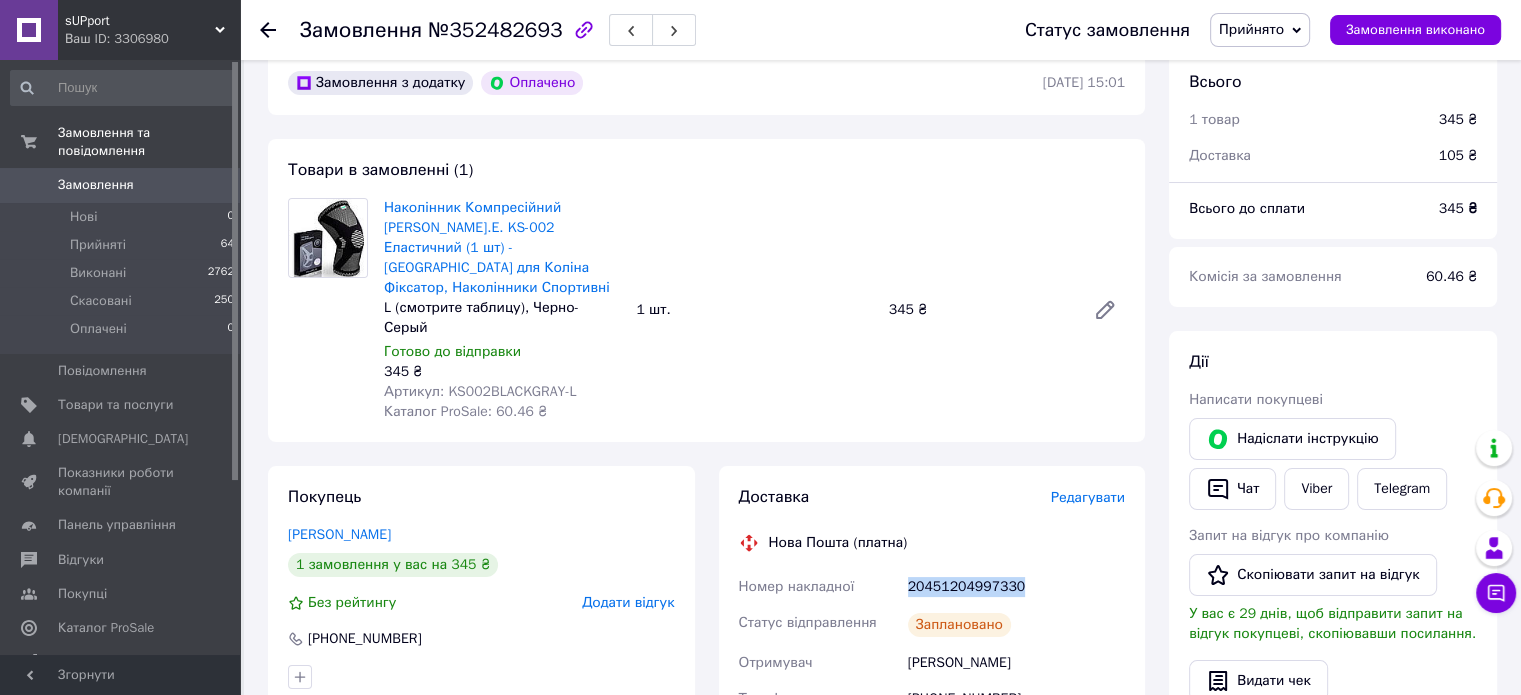 scroll, scrollTop: 0, scrollLeft: 0, axis: both 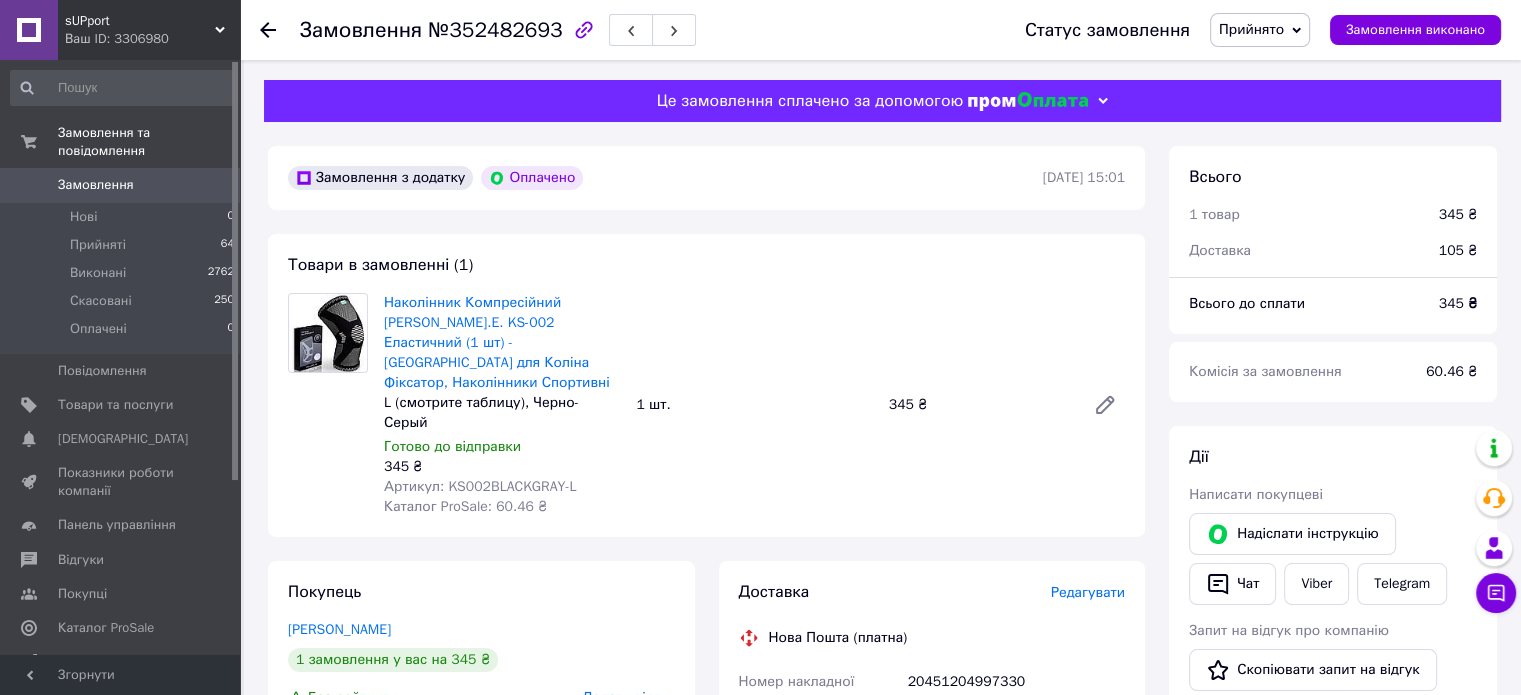 click 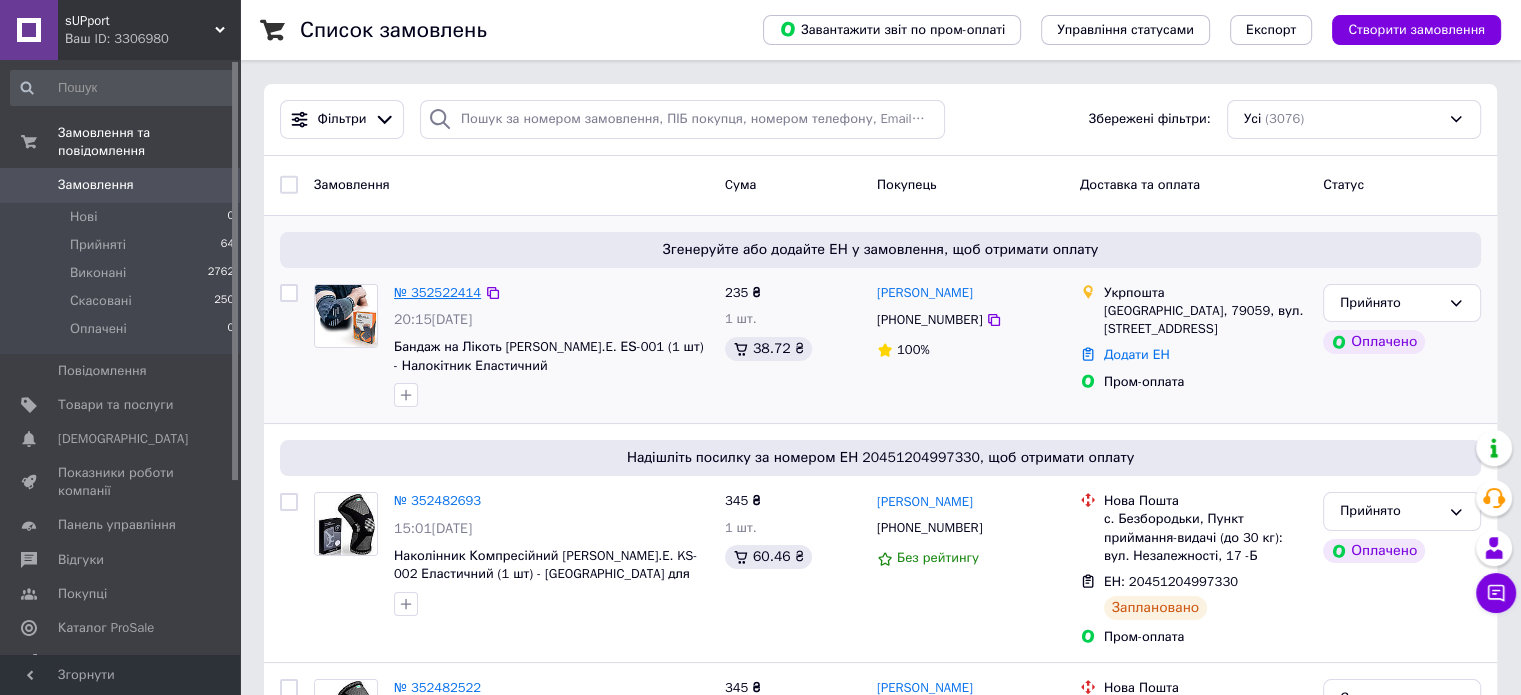 click on "№ 352522414" at bounding box center (437, 292) 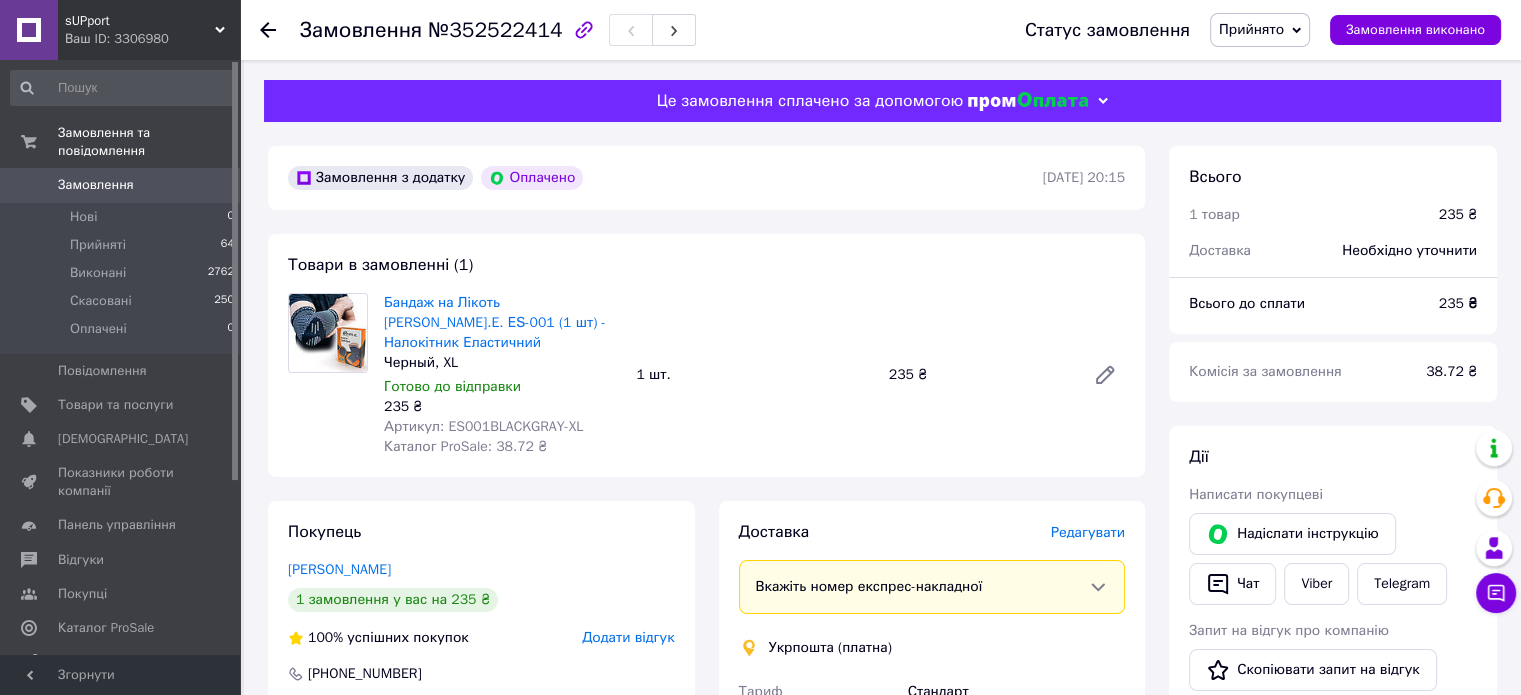 scroll, scrollTop: 0, scrollLeft: 0, axis: both 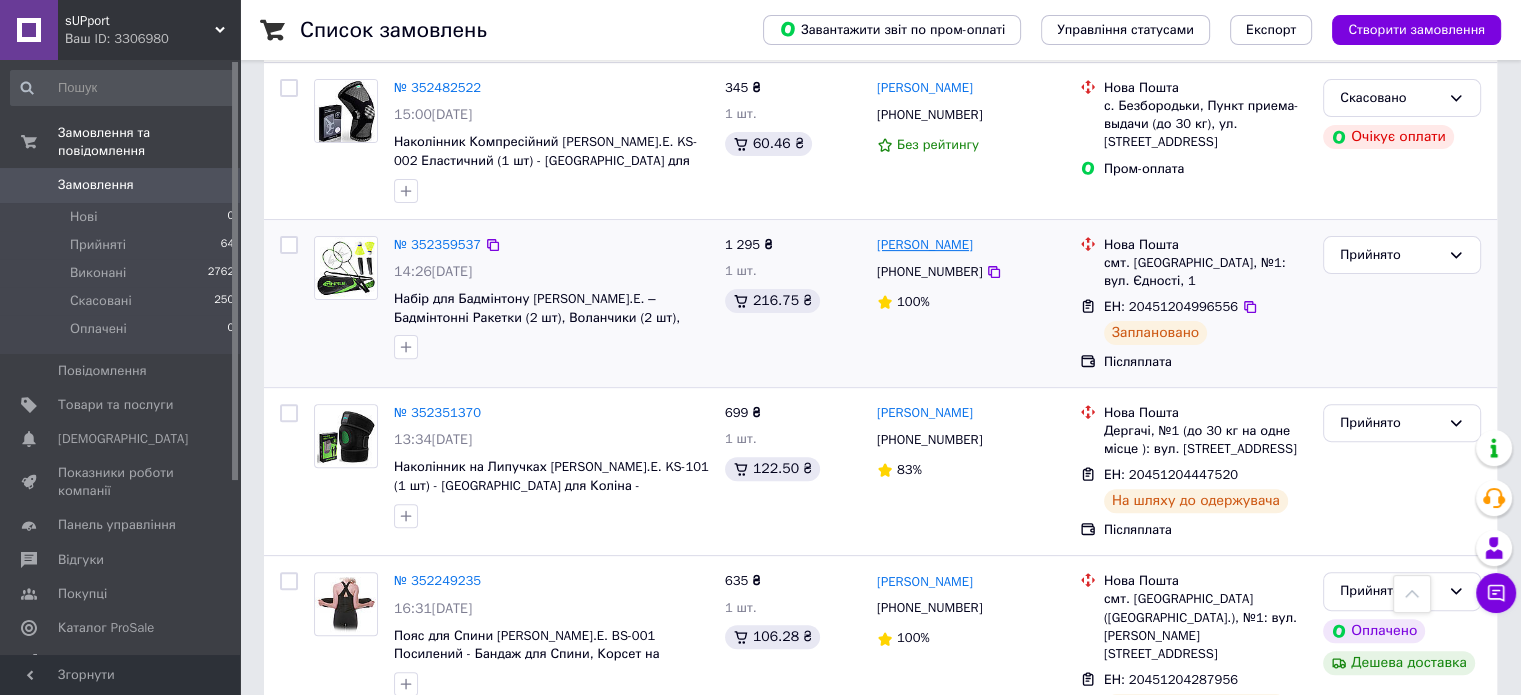 drag, startPoint x: 1010, startPoint y: 230, endPoint x: 880, endPoint y: 239, distance: 130.31117 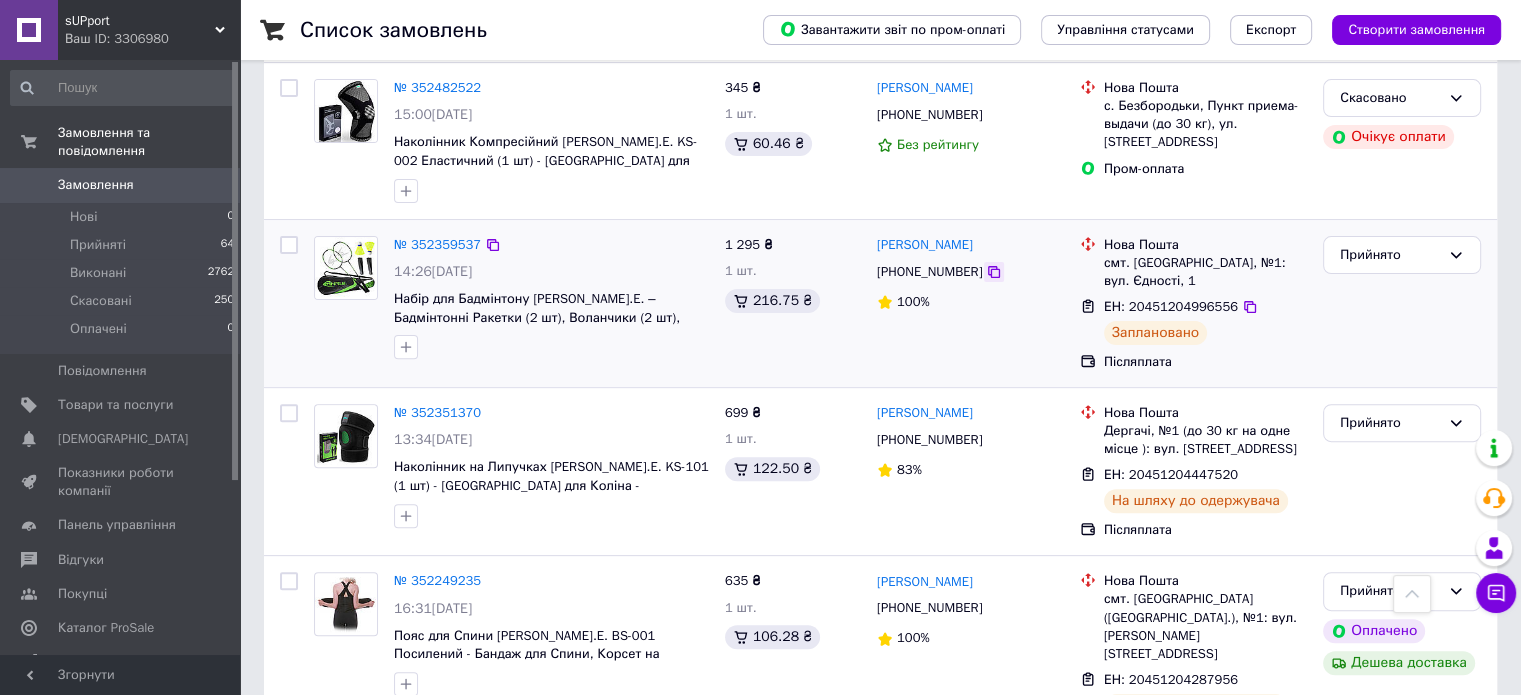 click 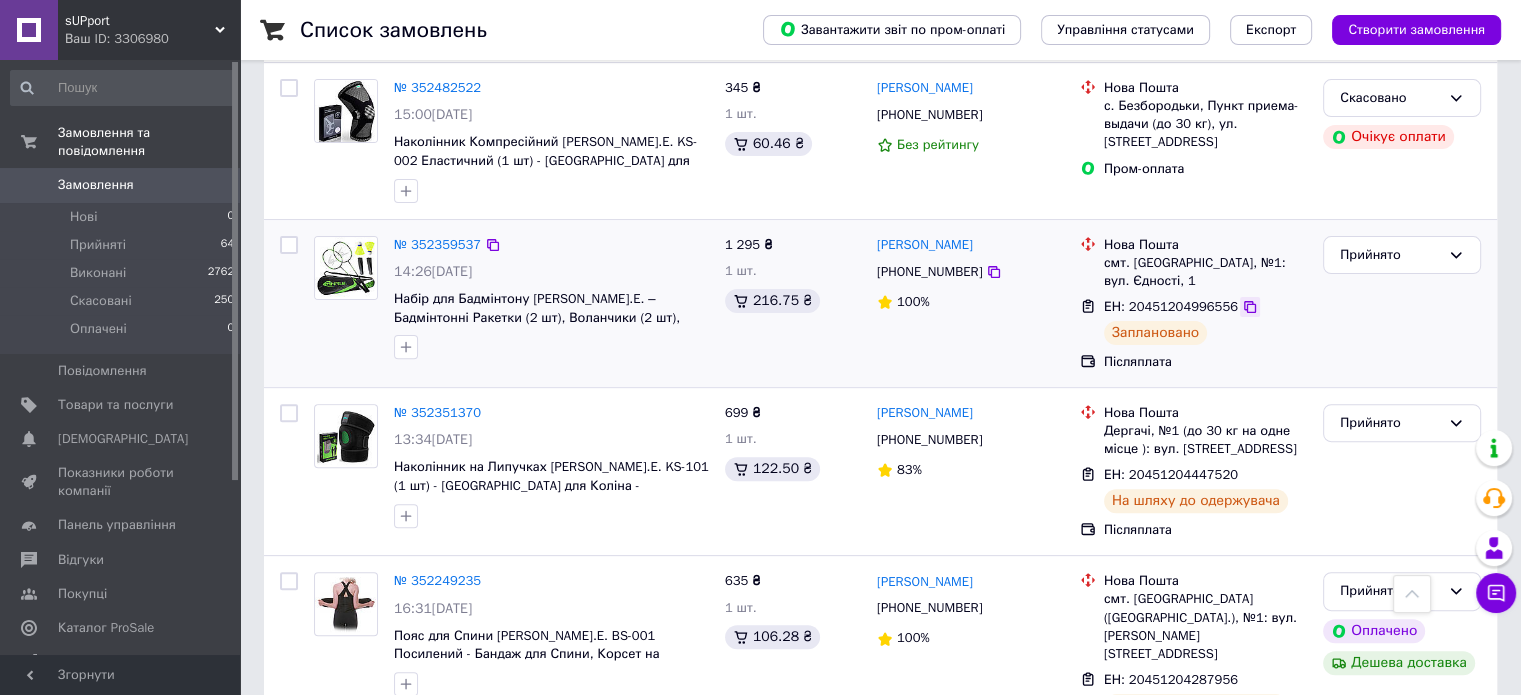 click 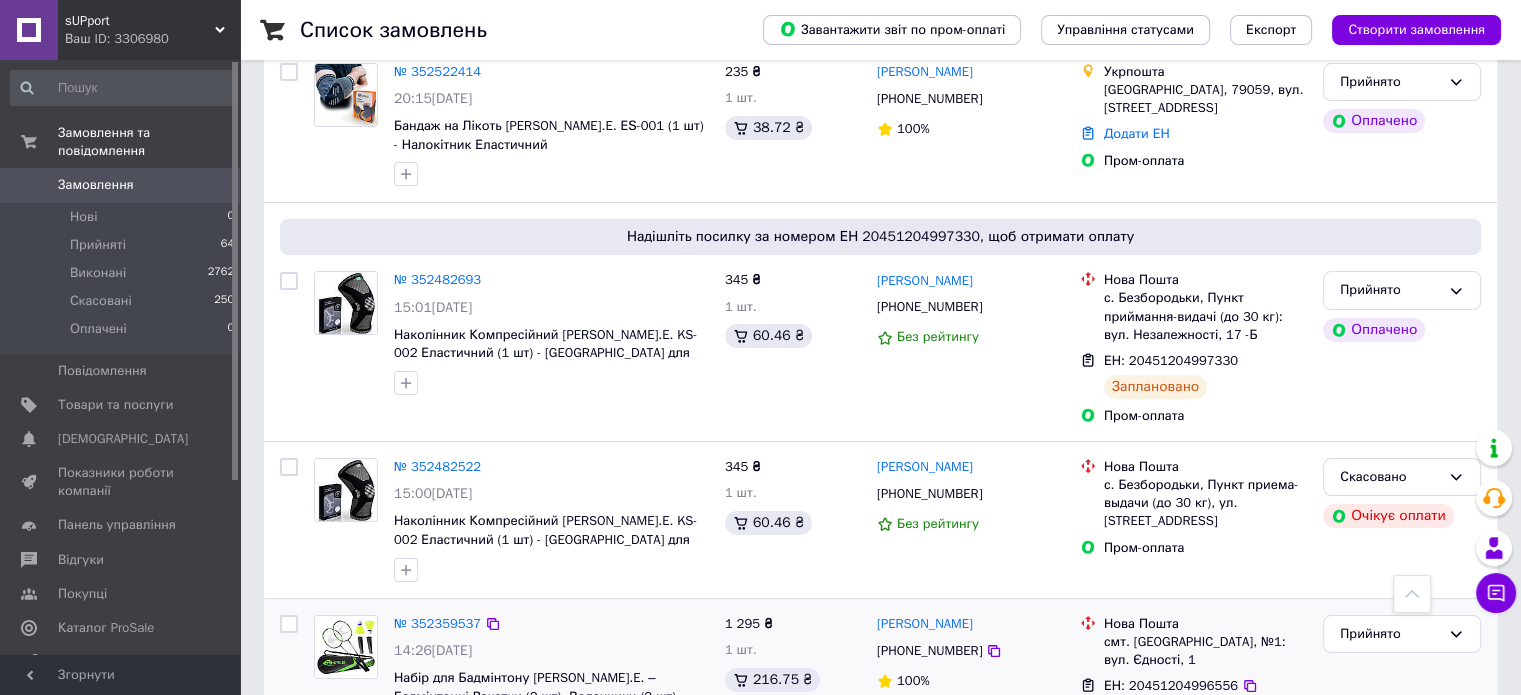 scroll, scrollTop: 200, scrollLeft: 0, axis: vertical 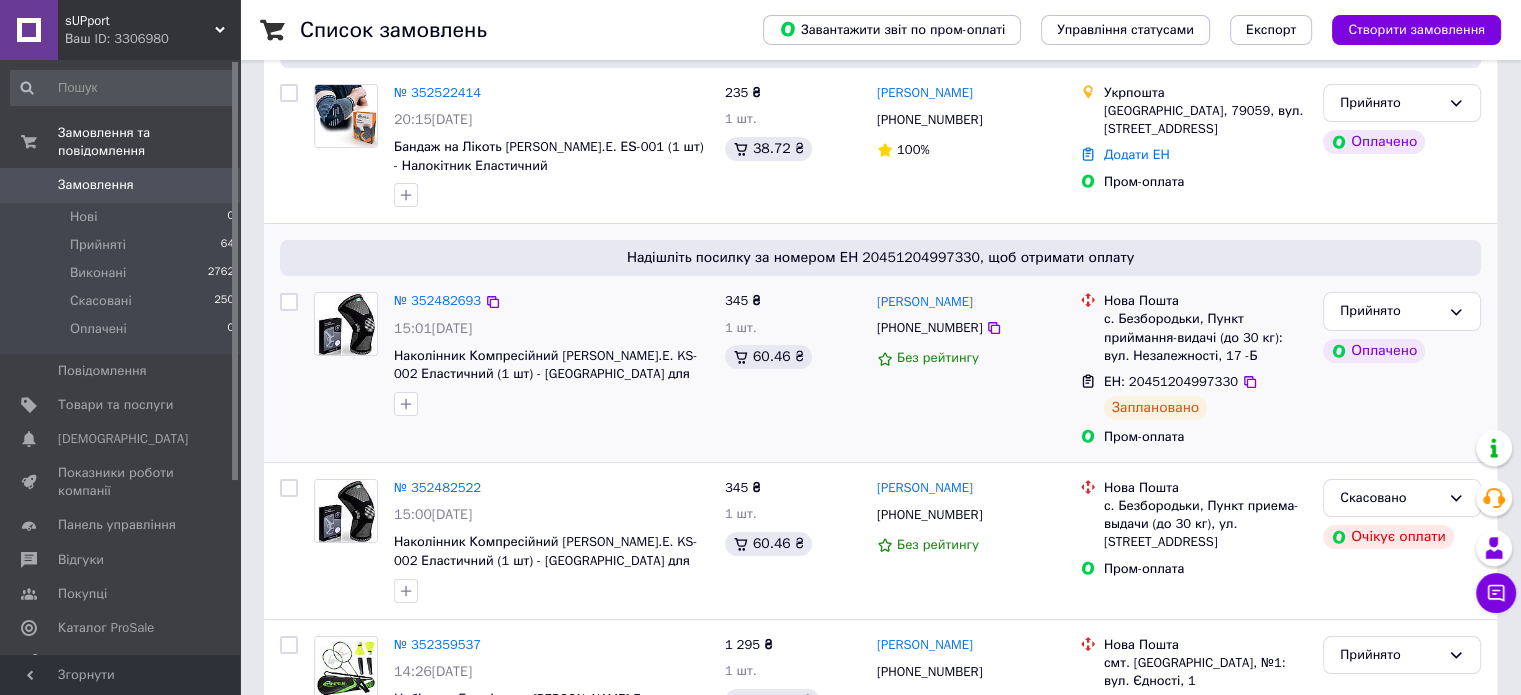 drag, startPoint x: 991, startPoint y: 285, endPoint x: 875, endPoint y: 291, distance: 116.15507 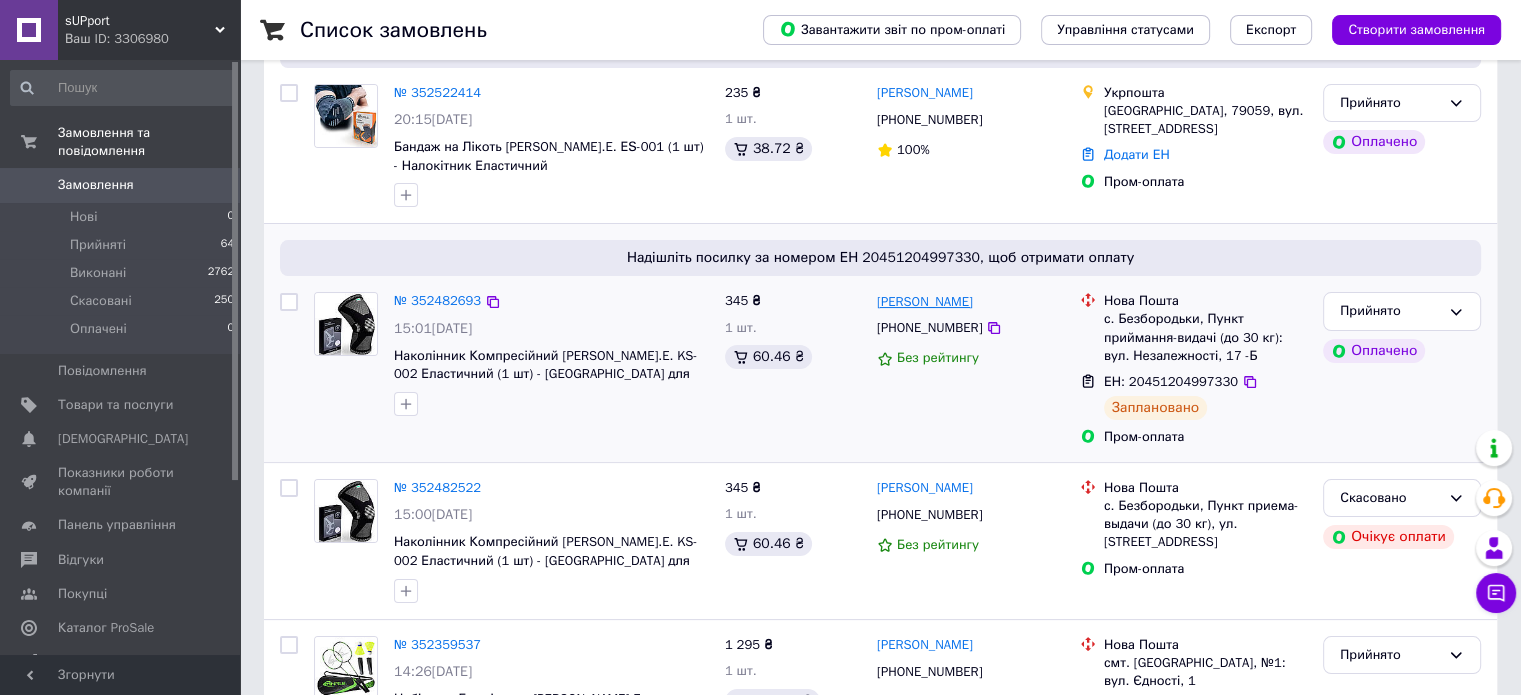 copy on "[PERSON_NAME]" 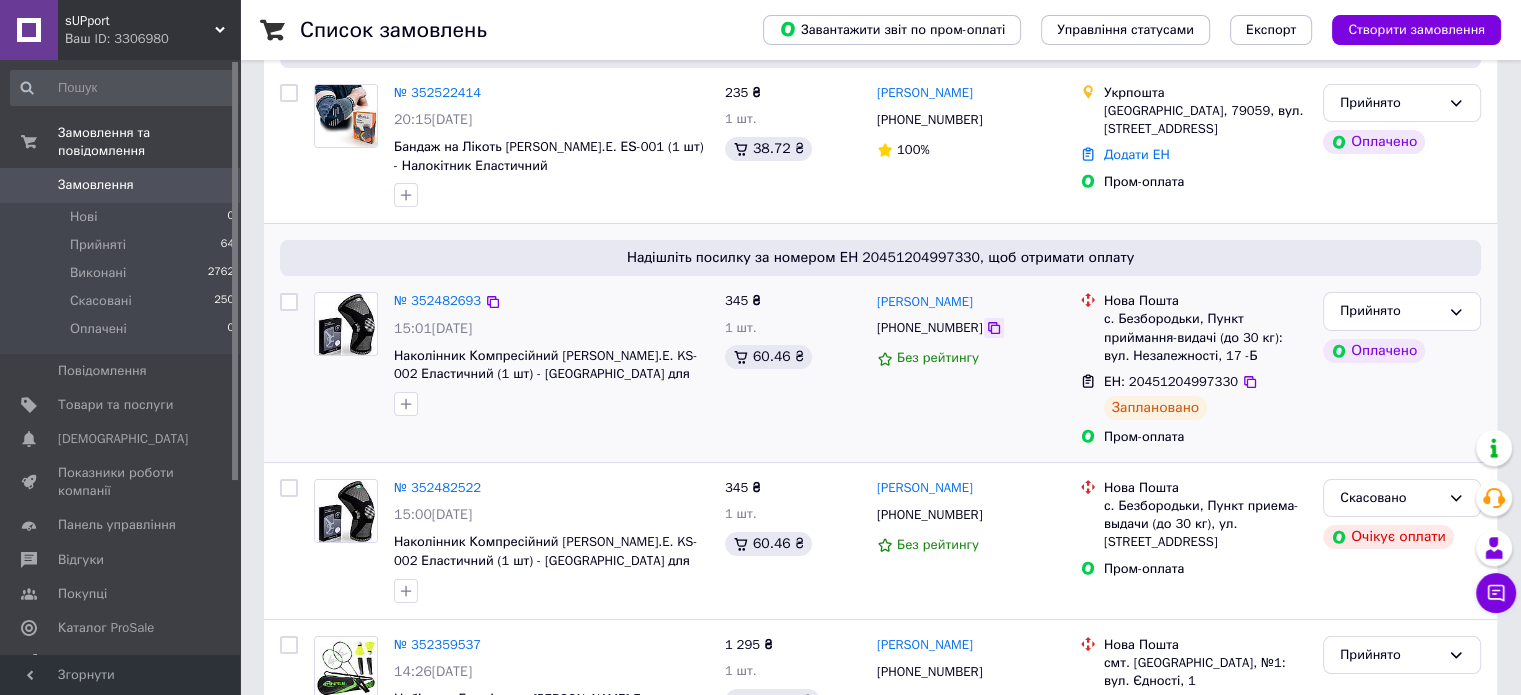 click 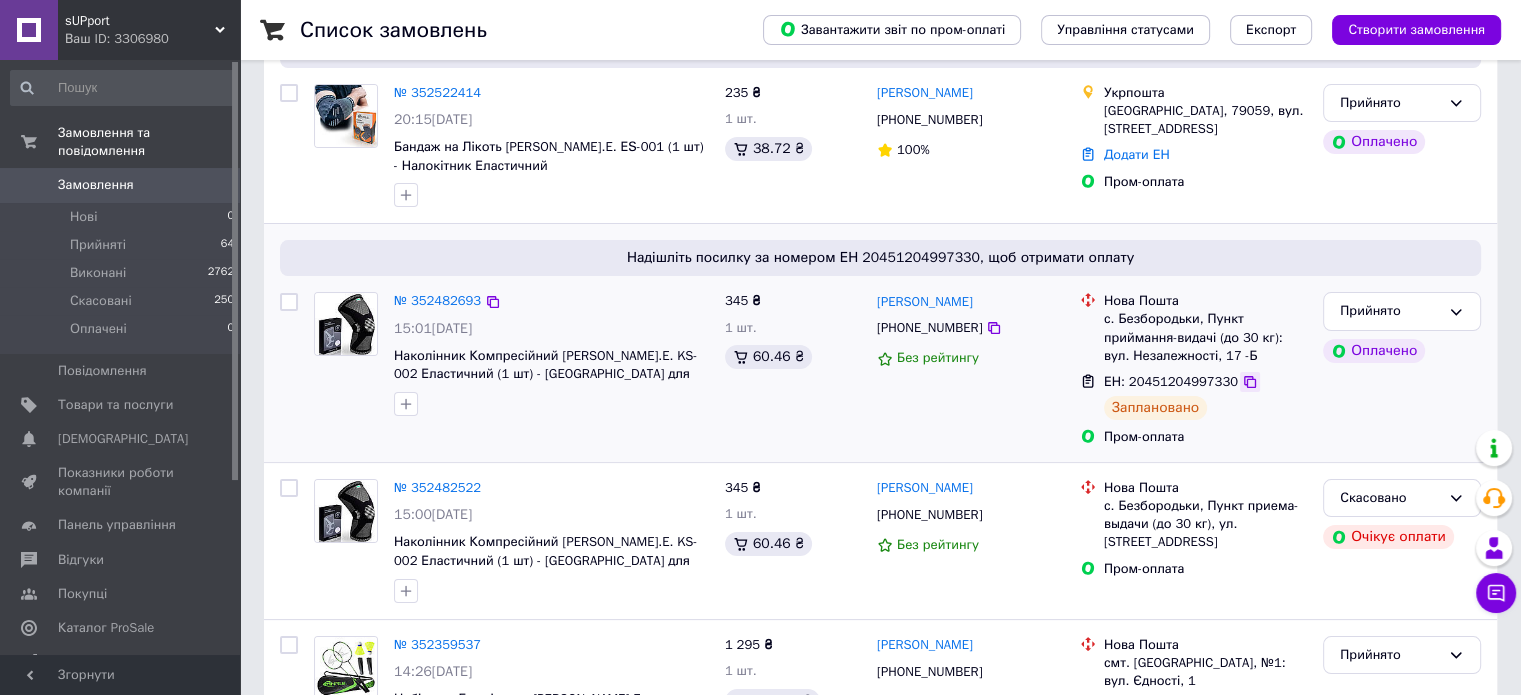 click 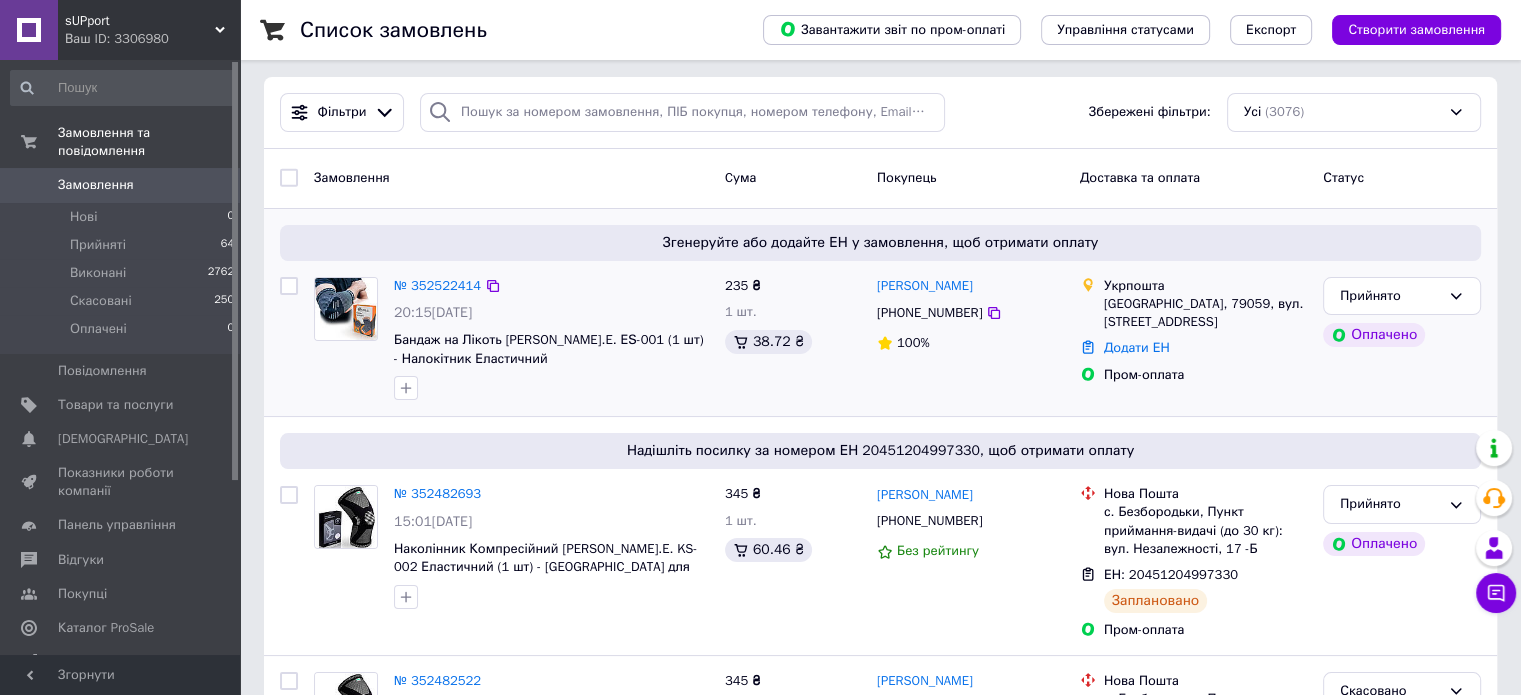 scroll, scrollTop: 0, scrollLeft: 0, axis: both 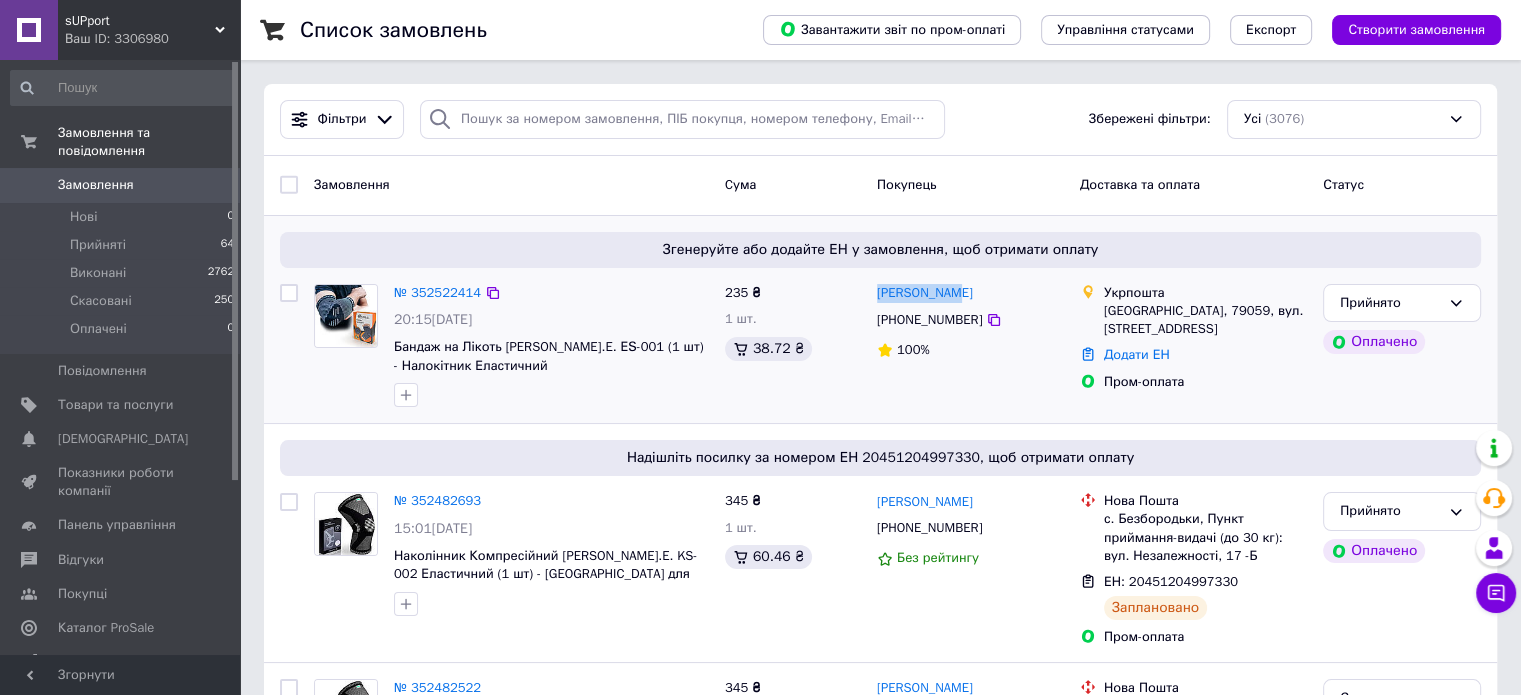 drag, startPoint x: 964, startPoint y: 291, endPoint x: 868, endPoint y: 283, distance: 96.332756 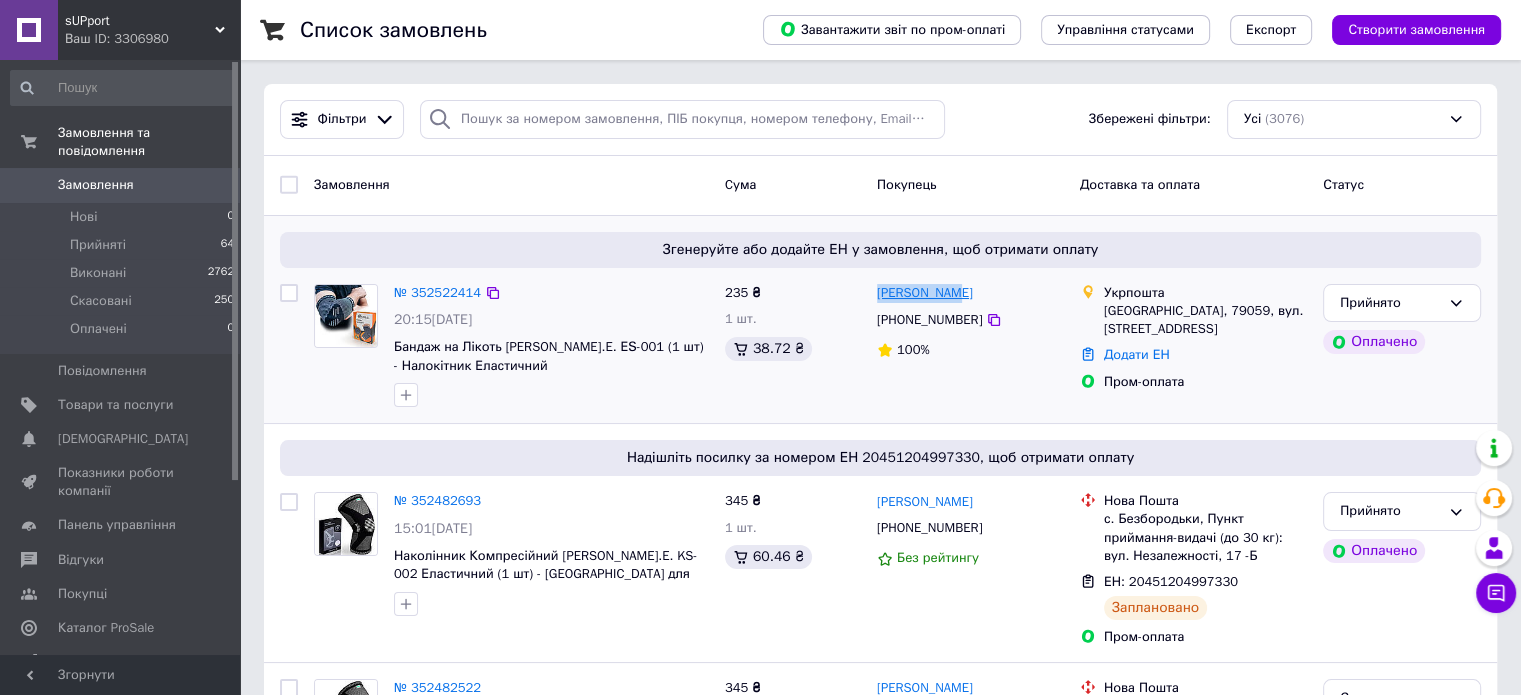 copy on "[PERSON_NAME]" 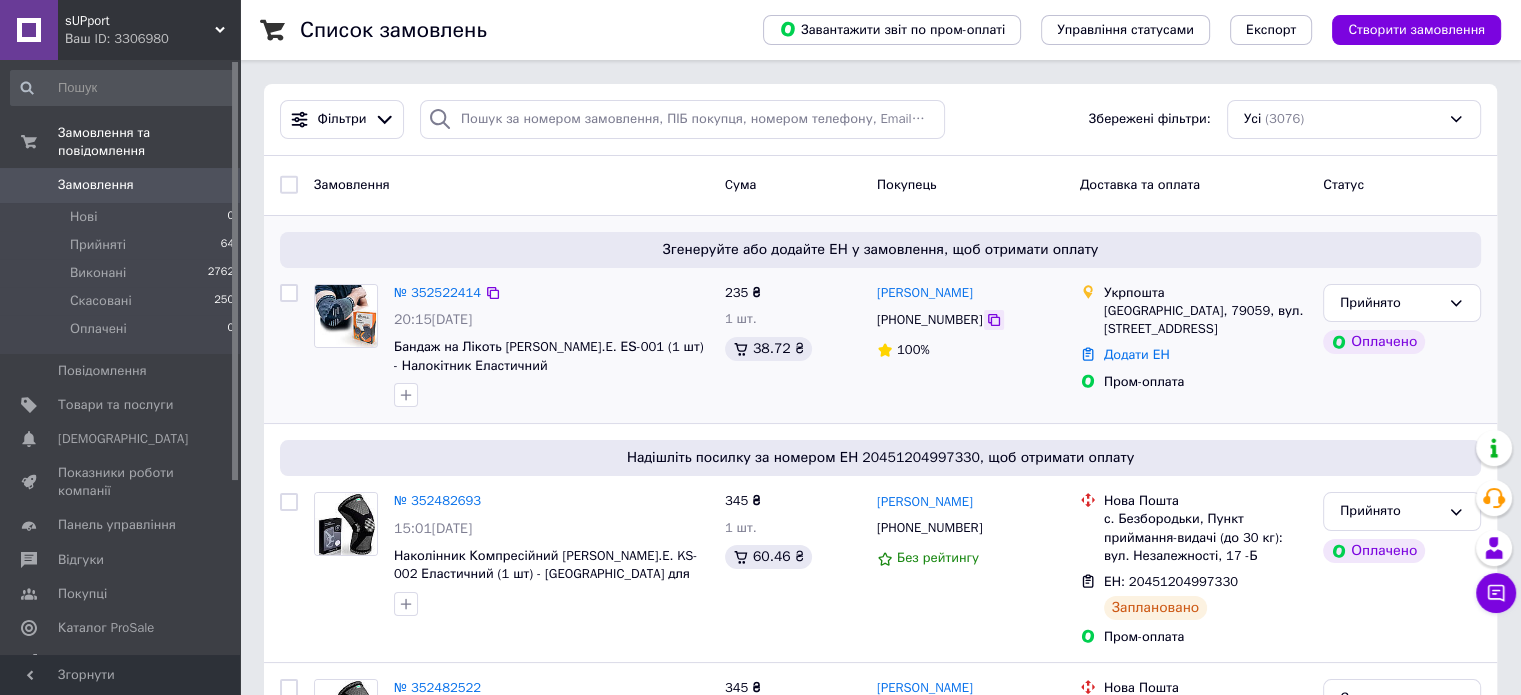 click 